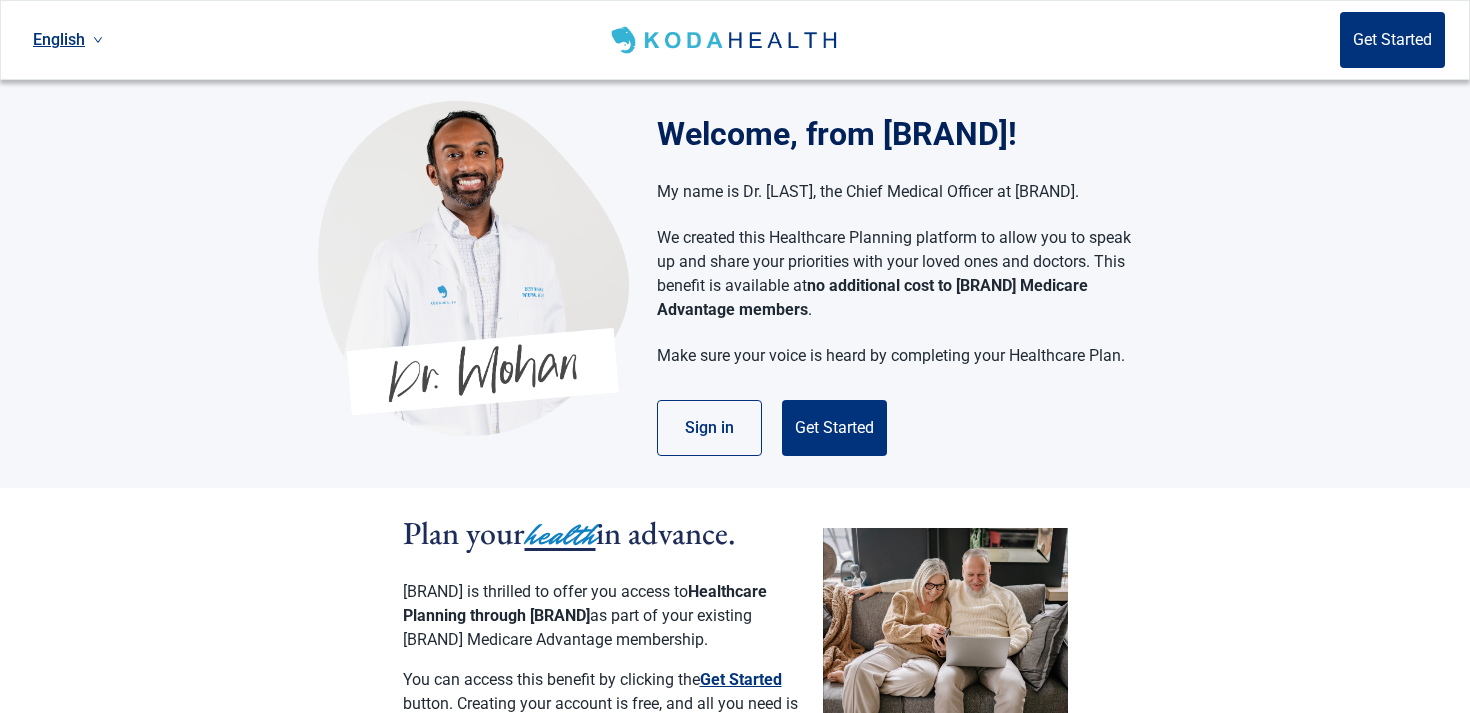 scroll, scrollTop: 0, scrollLeft: 0, axis: both 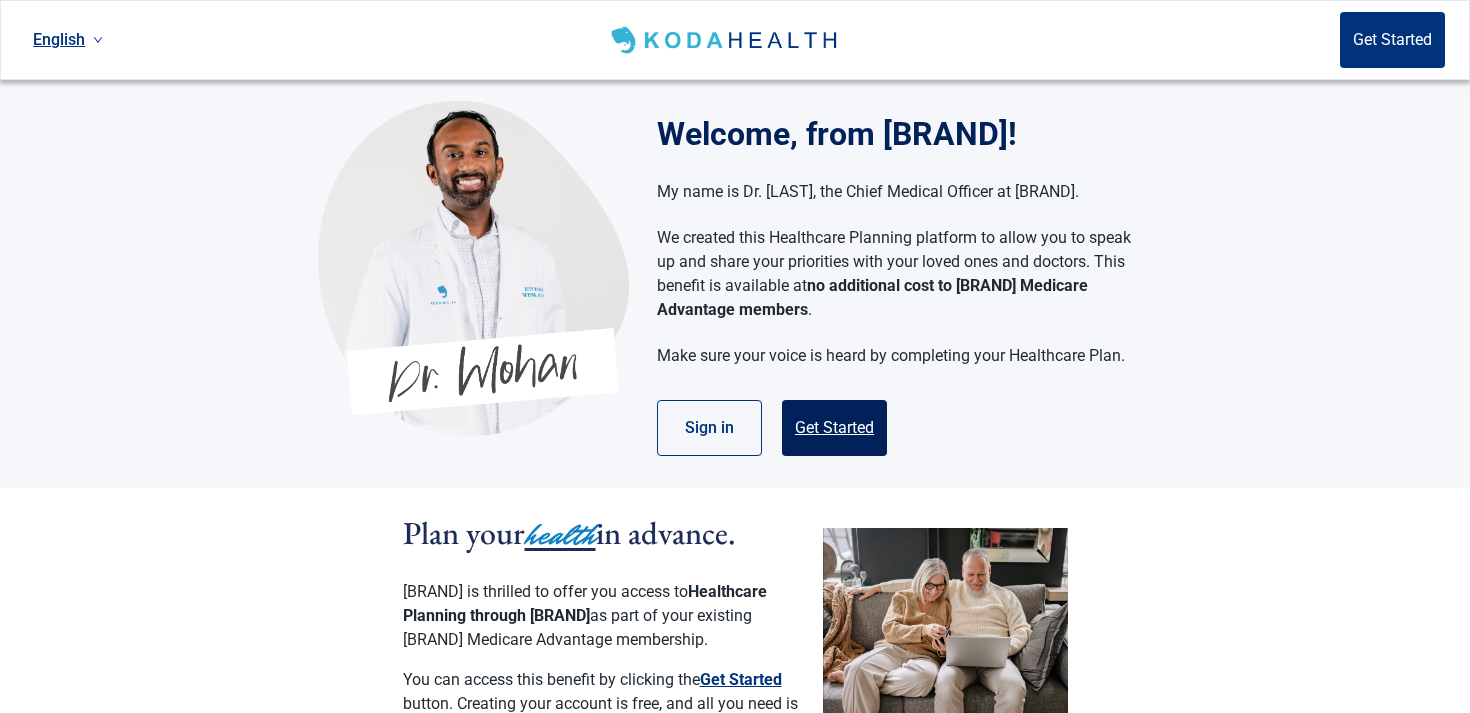 click on "Get Started" at bounding box center (834, 428) 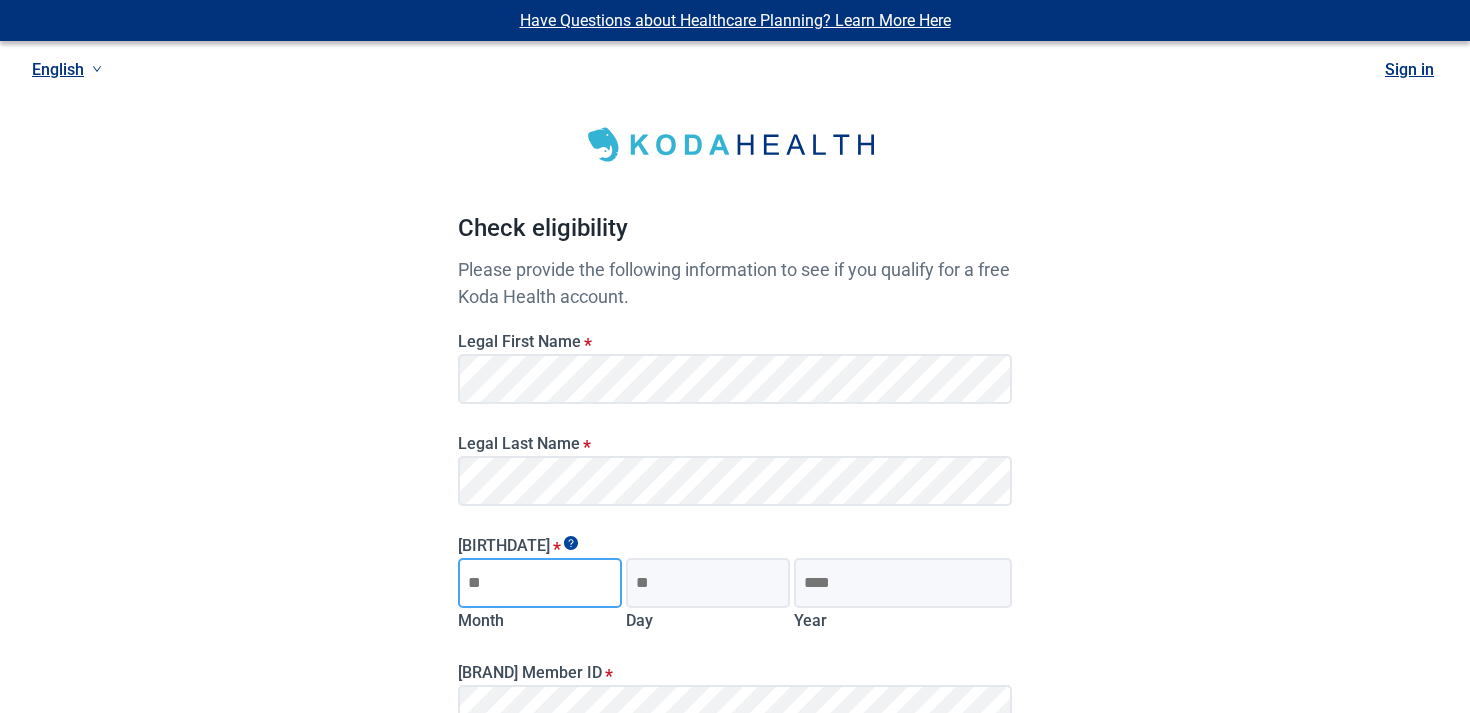 click on "Month" at bounding box center [540, 583] 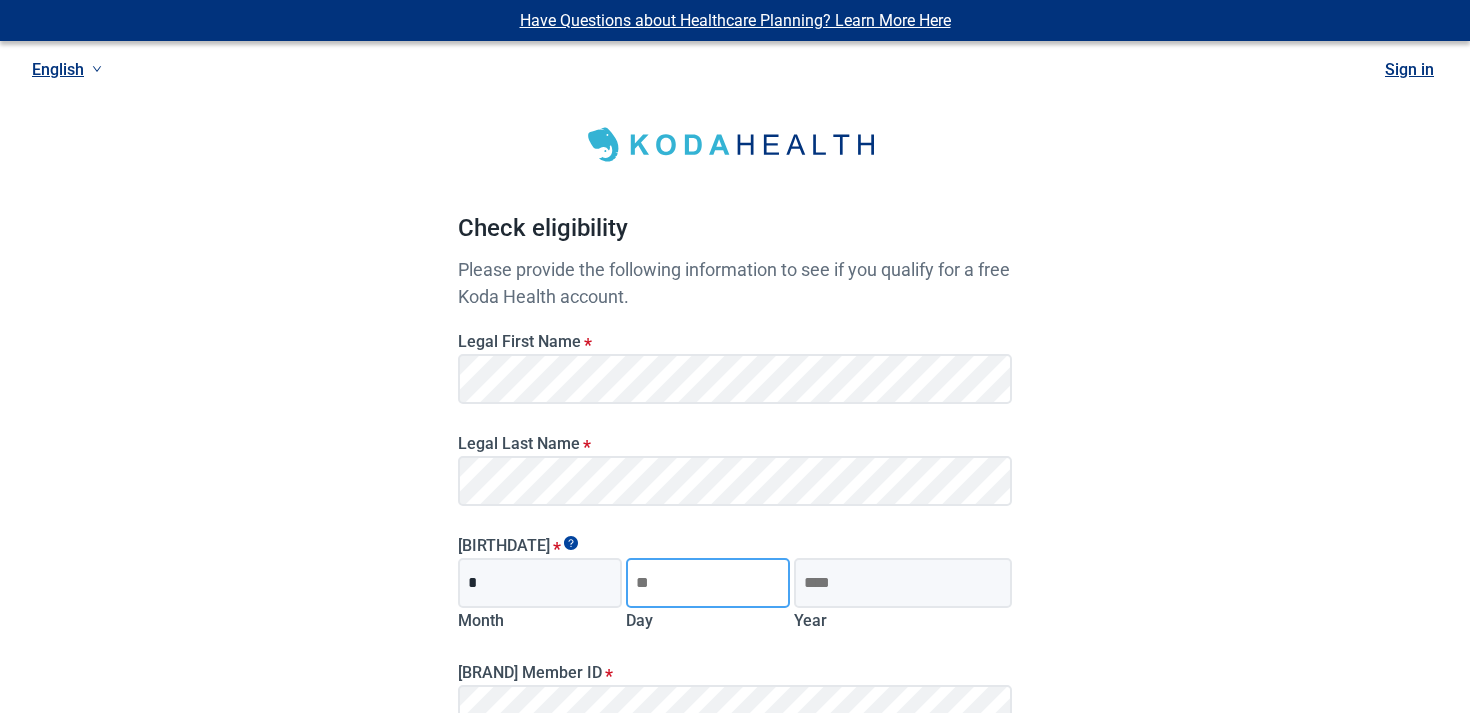 type on "**" 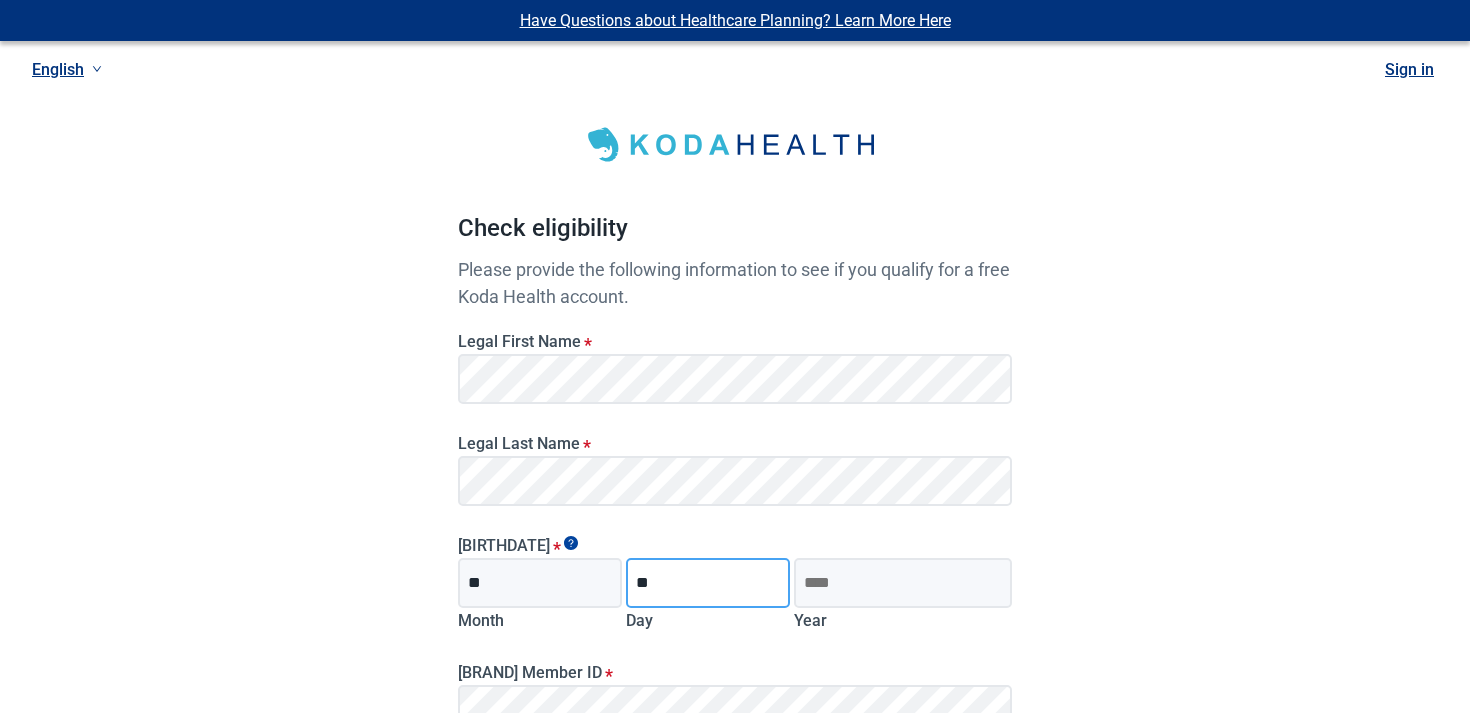 type on "**" 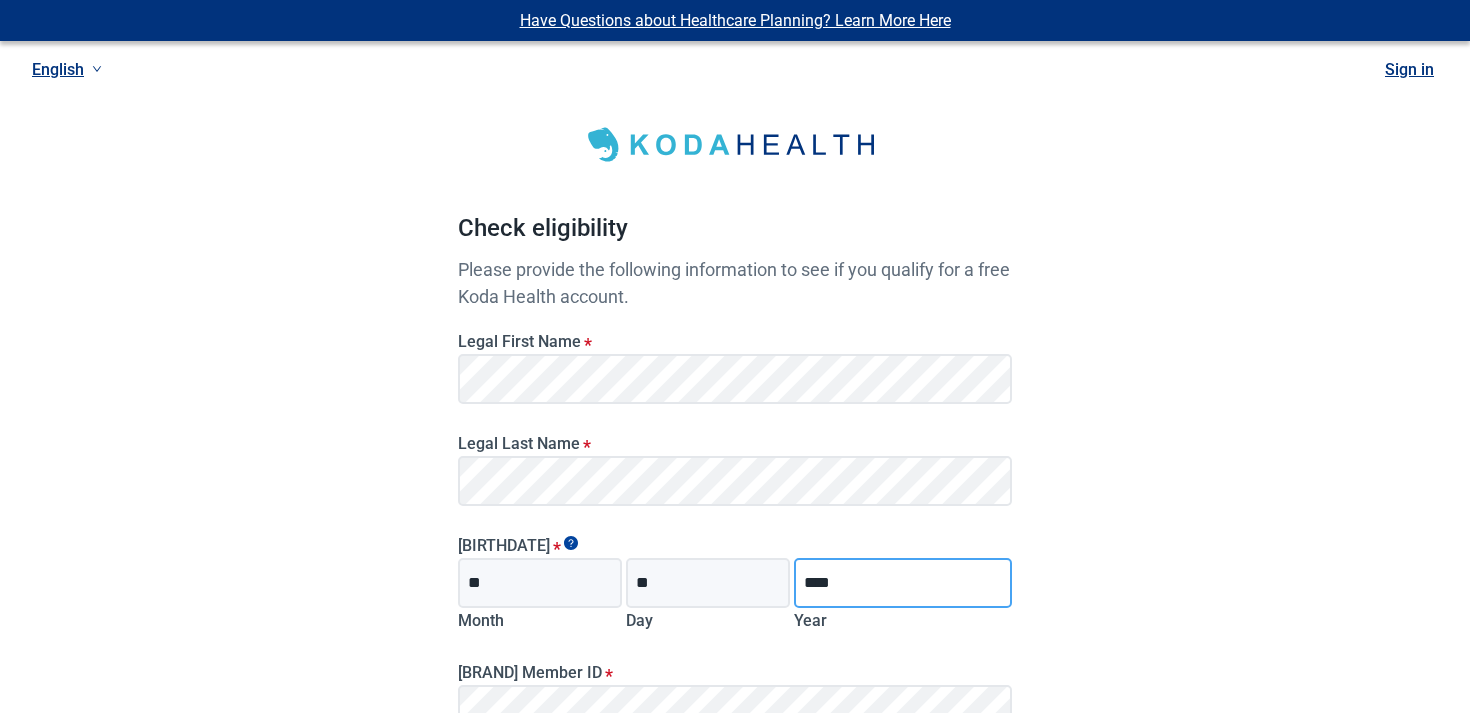 scroll, scrollTop: 116, scrollLeft: 0, axis: vertical 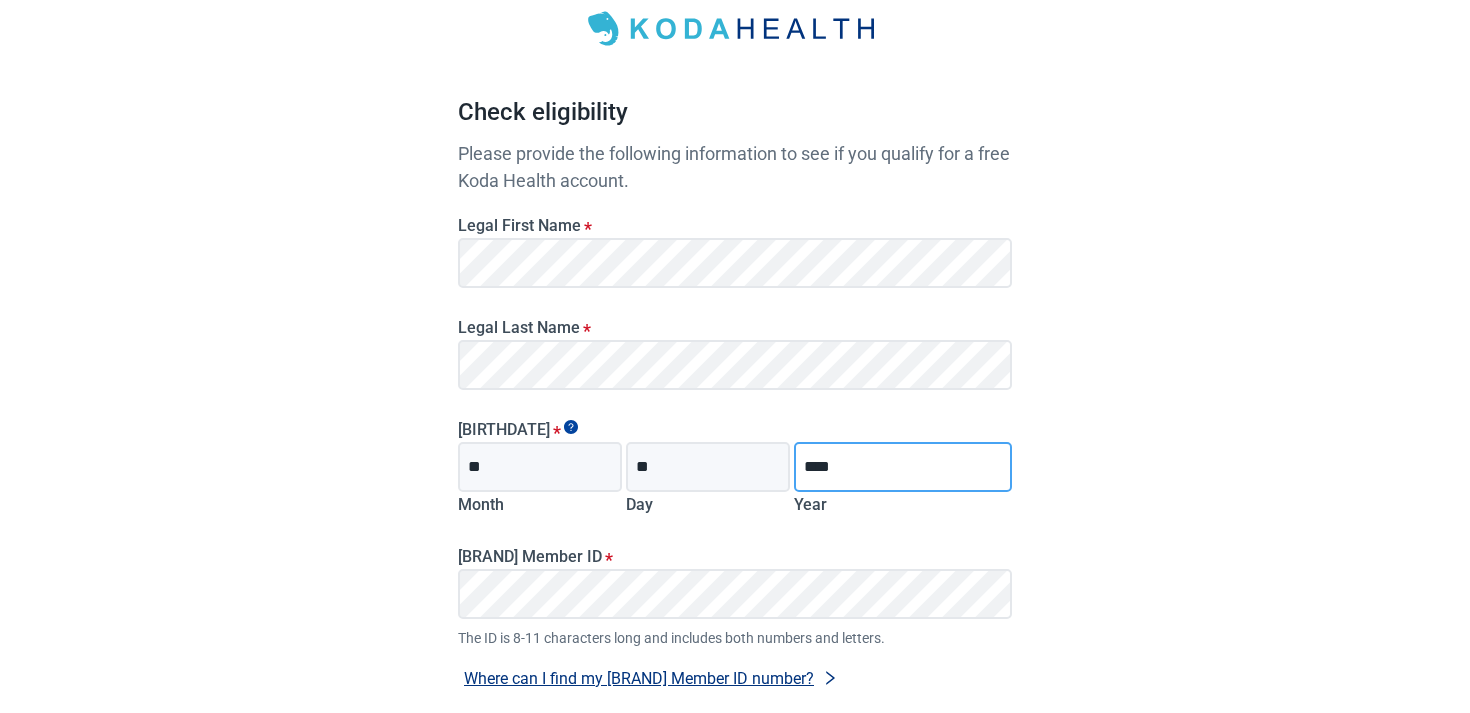 type on "****" 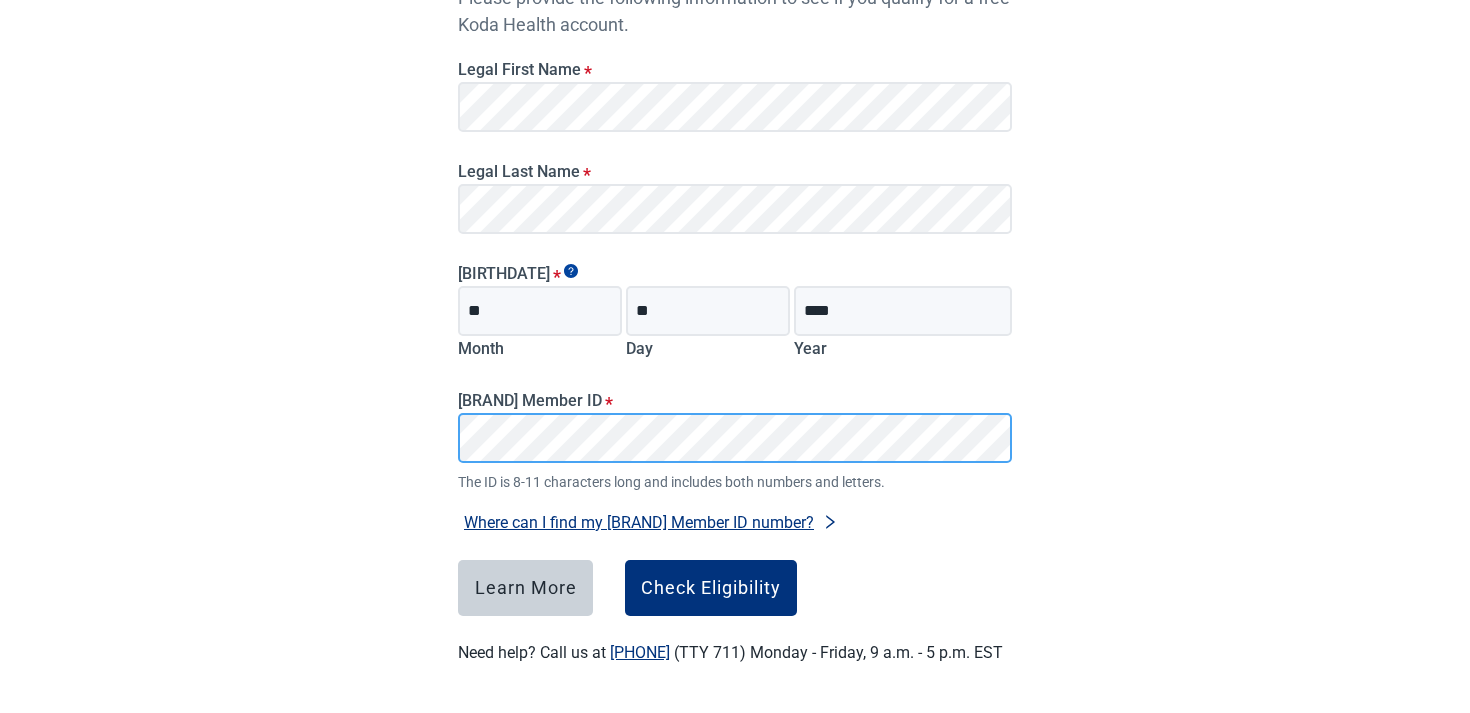 scroll, scrollTop: 297, scrollLeft: 0, axis: vertical 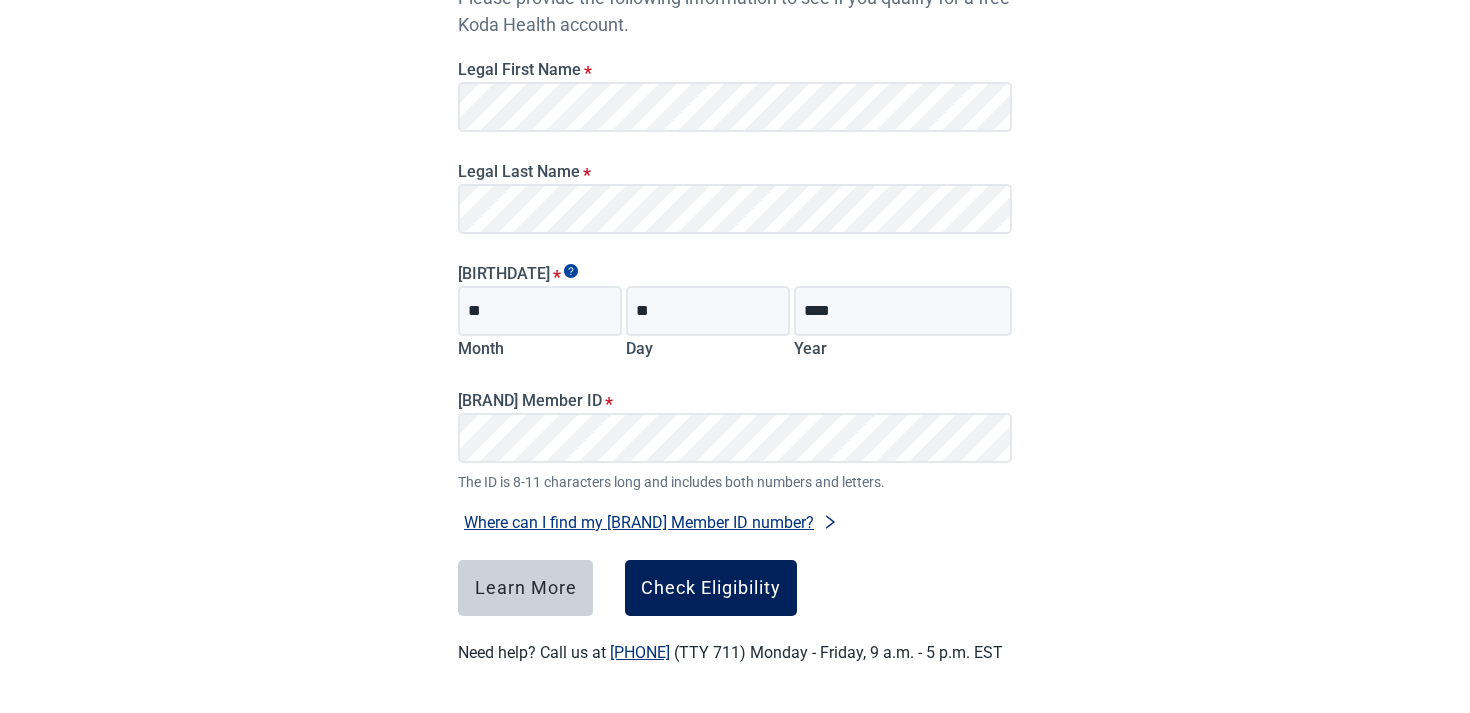 click on "Check Eligibility" at bounding box center (711, 588) 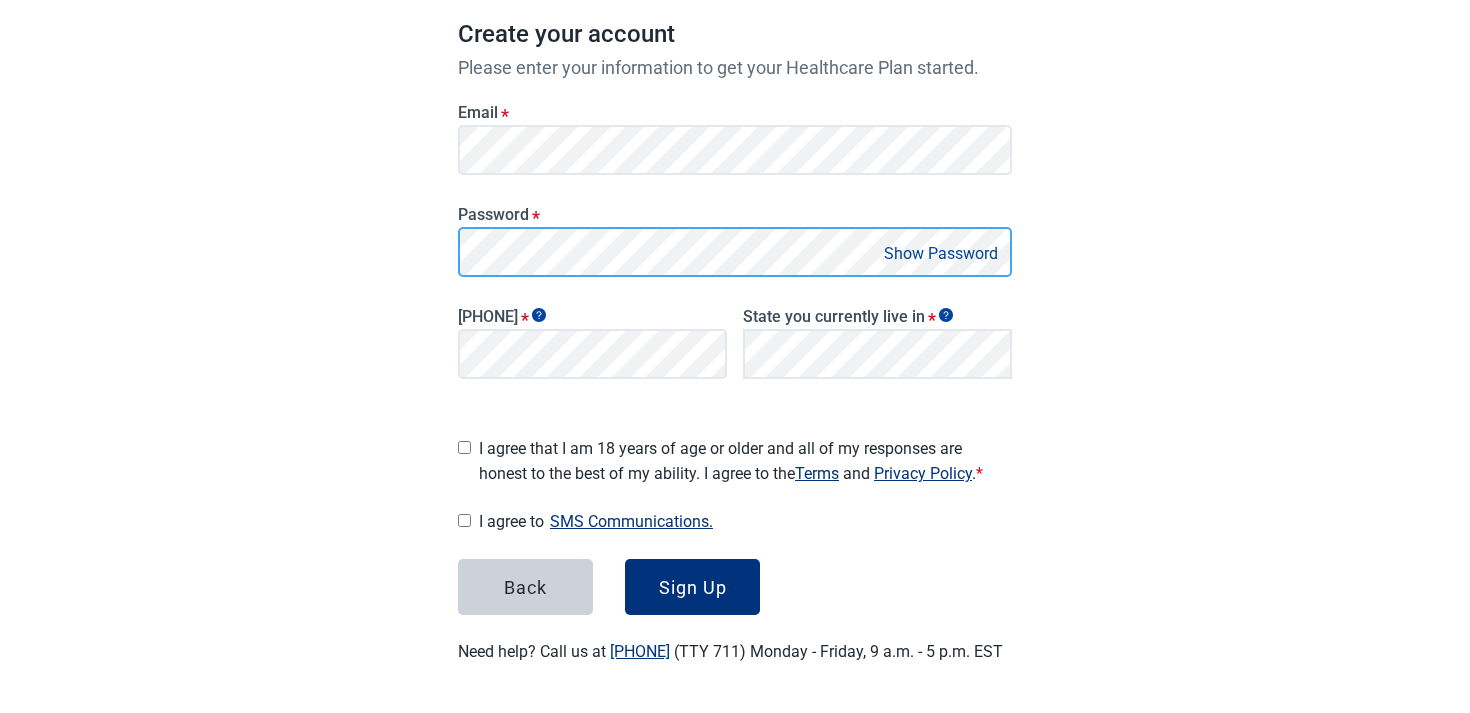 scroll, scrollTop: 310, scrollLeft: 0, axis: vertical 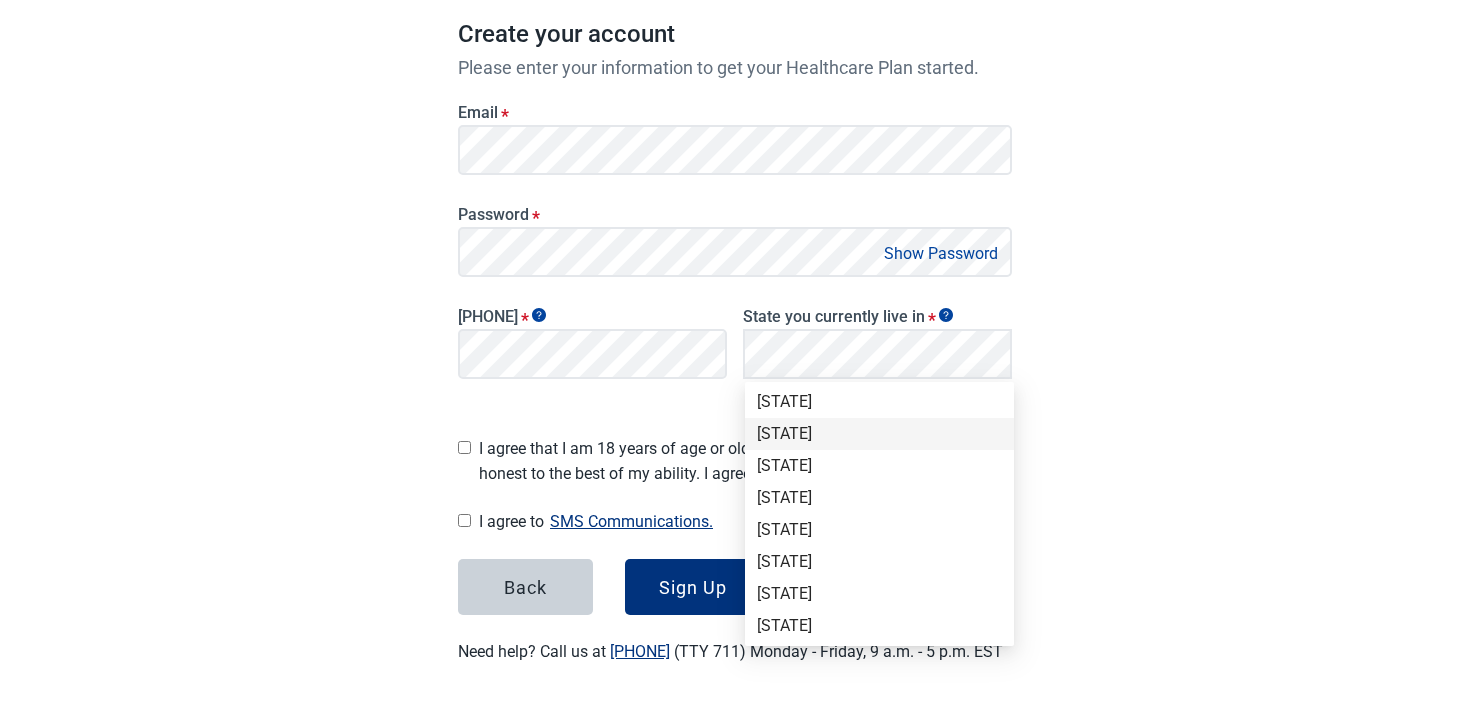 click on "[STATE]" at bounding box center (879, 434) 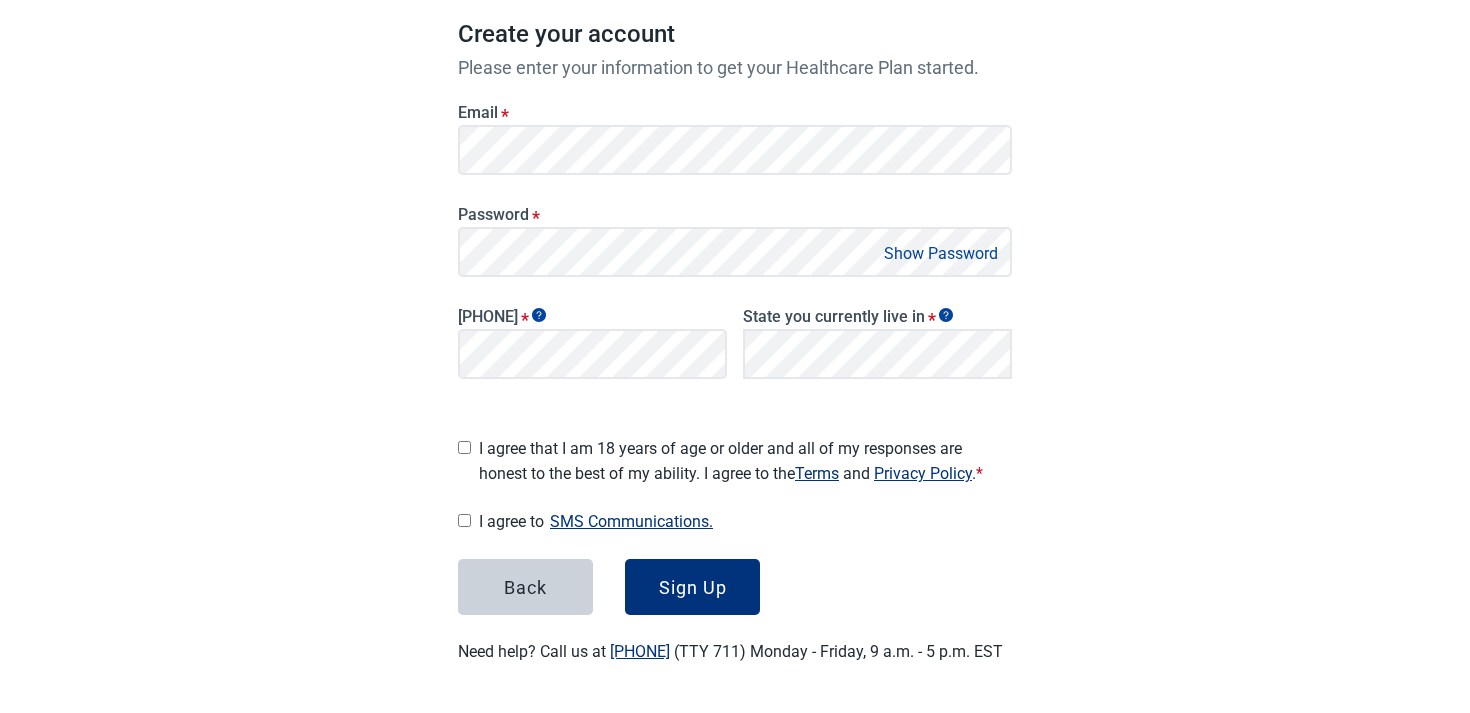 click on "I agree that I am [AGE] years of age or older and all of my responses are honest to the best of my ability. I agree to the  Terms   and   Privacy Policy . *" at bounding box center [745, 461] 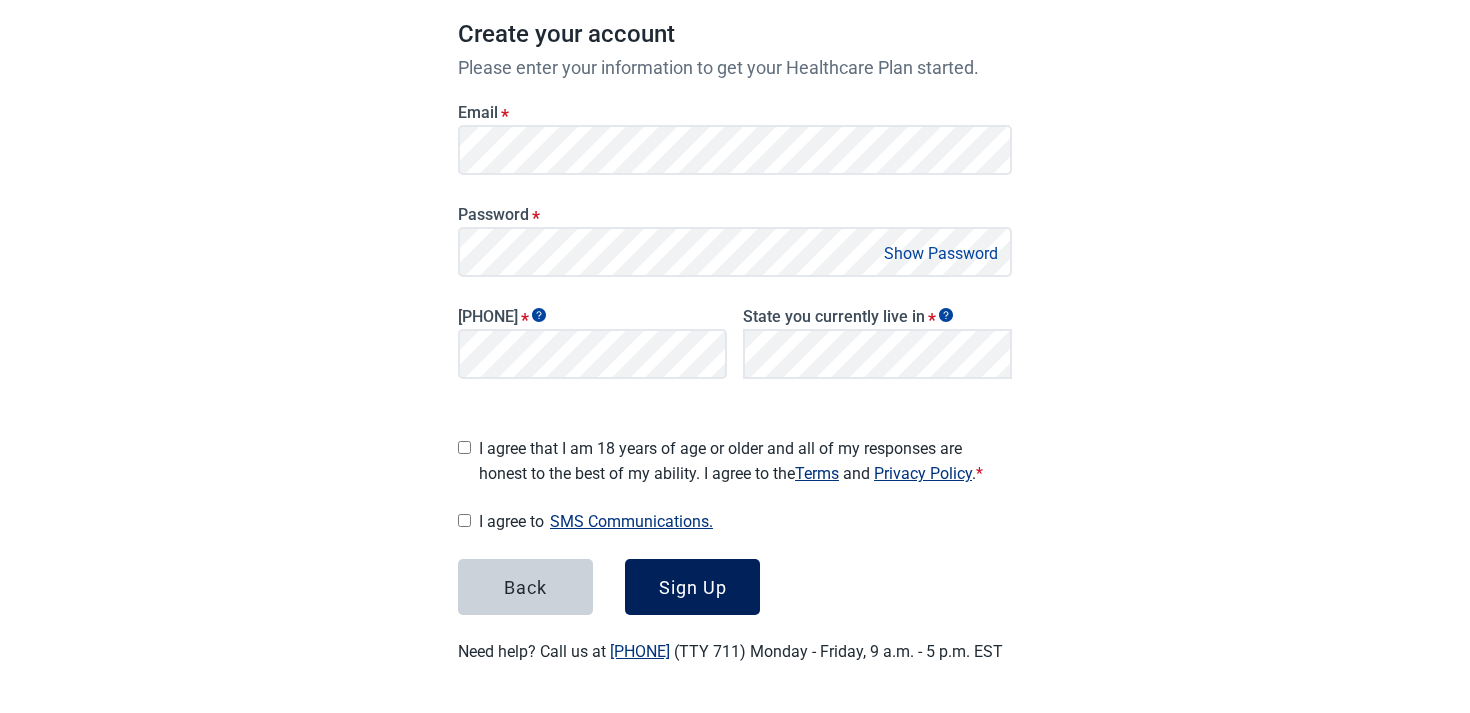 click on "Sign Up" at bounding box center (693, 587) 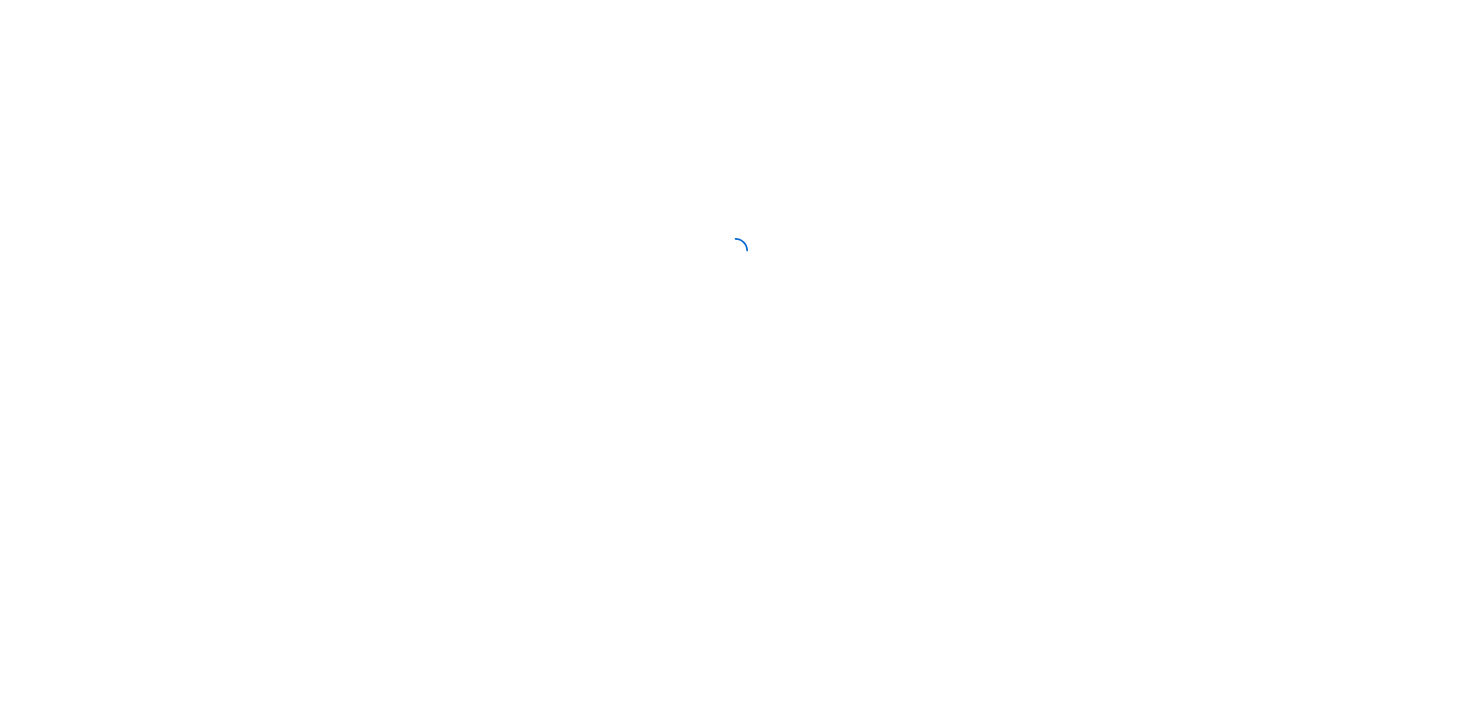 scroll, scrollTop: 0, scrollLeft: 0, axis: both 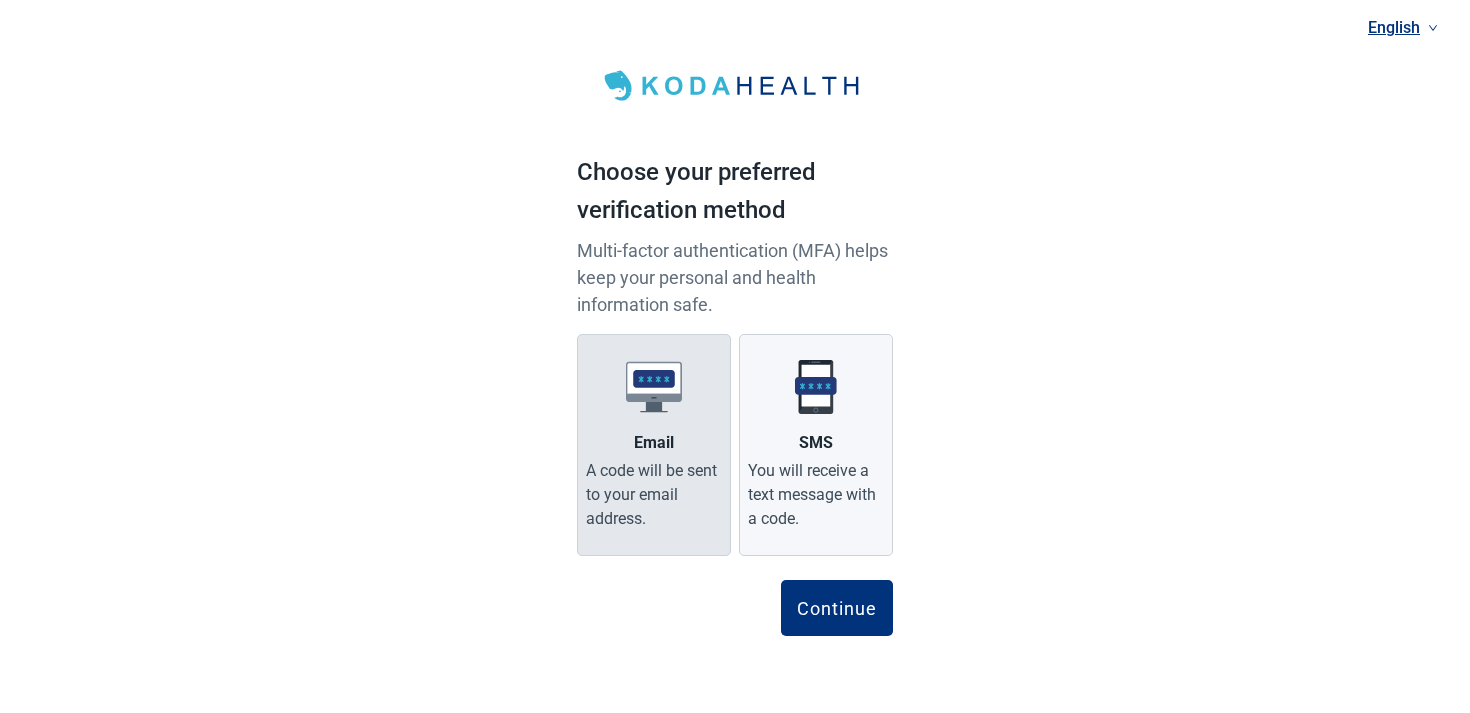 click on "A code will be sent to your email address." at bounding box center (654, 495) 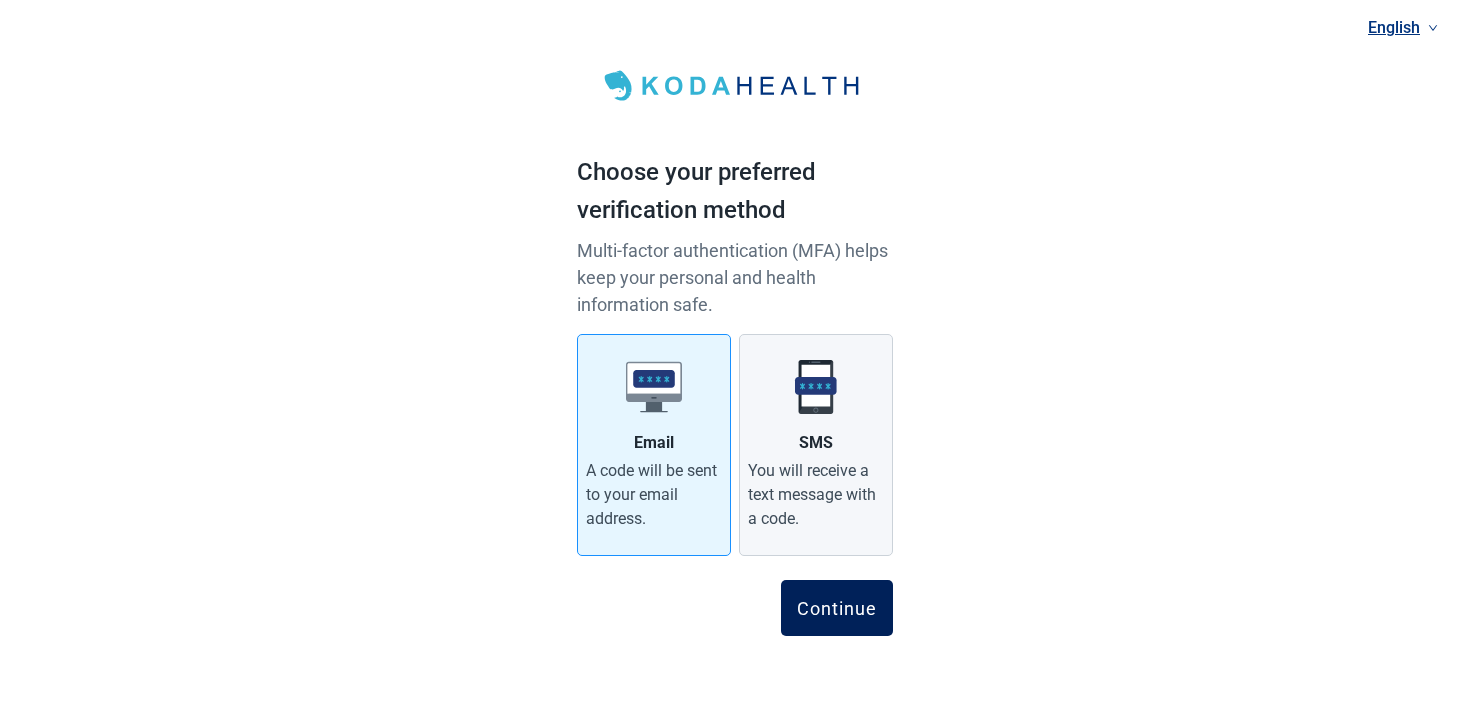 click on "Continue" at bounding box center [837, 608] 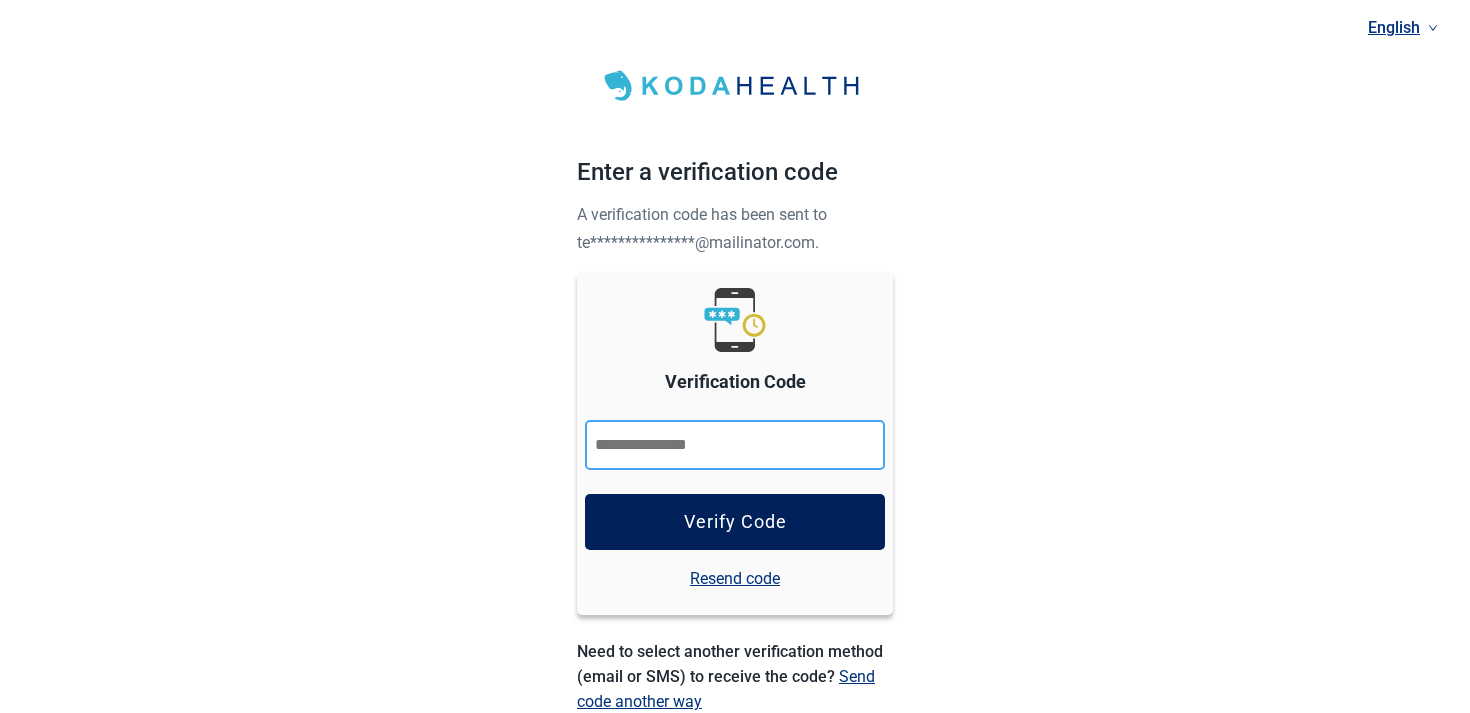 paste on "******" 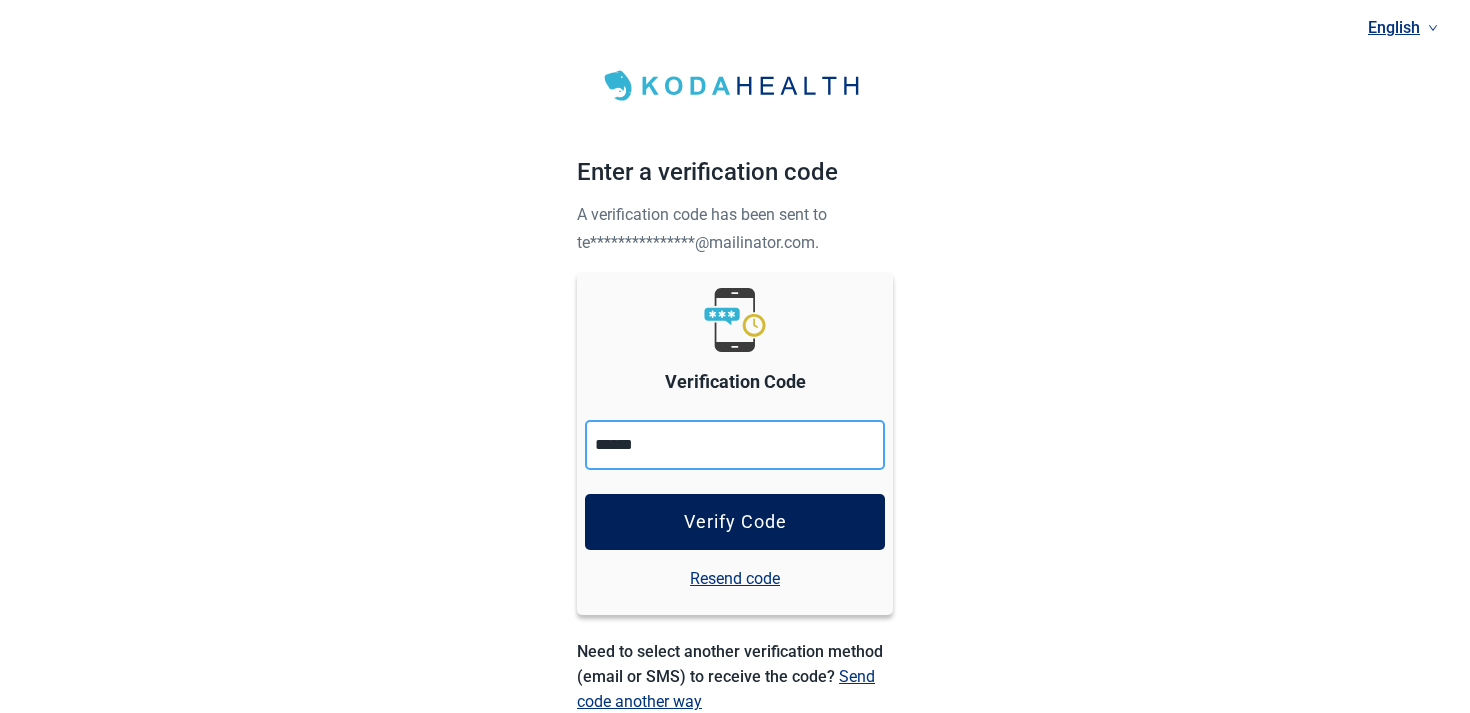 type on "******" 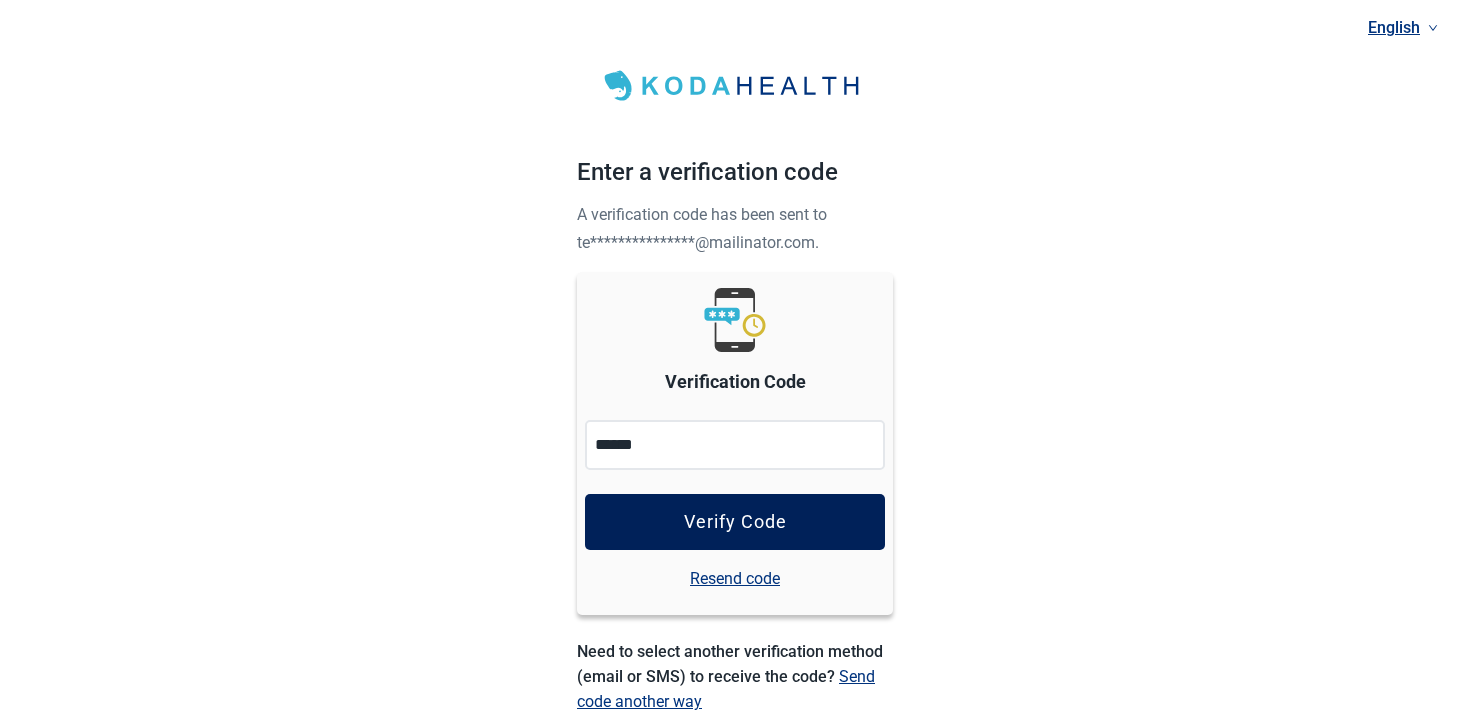click on "Verify Code" at bounding box center [735, 522] 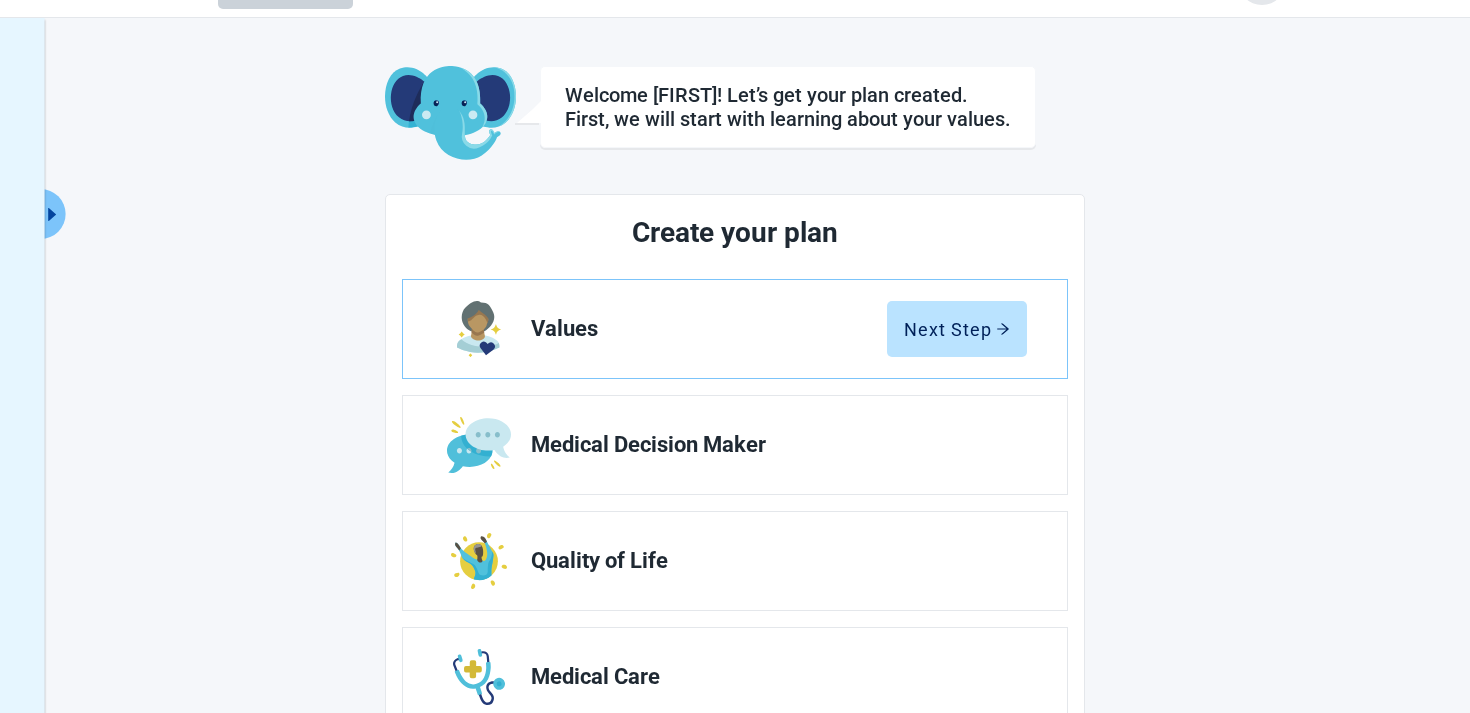 scroll, scrollTop: 0, scrollLeft: 0, axis: both 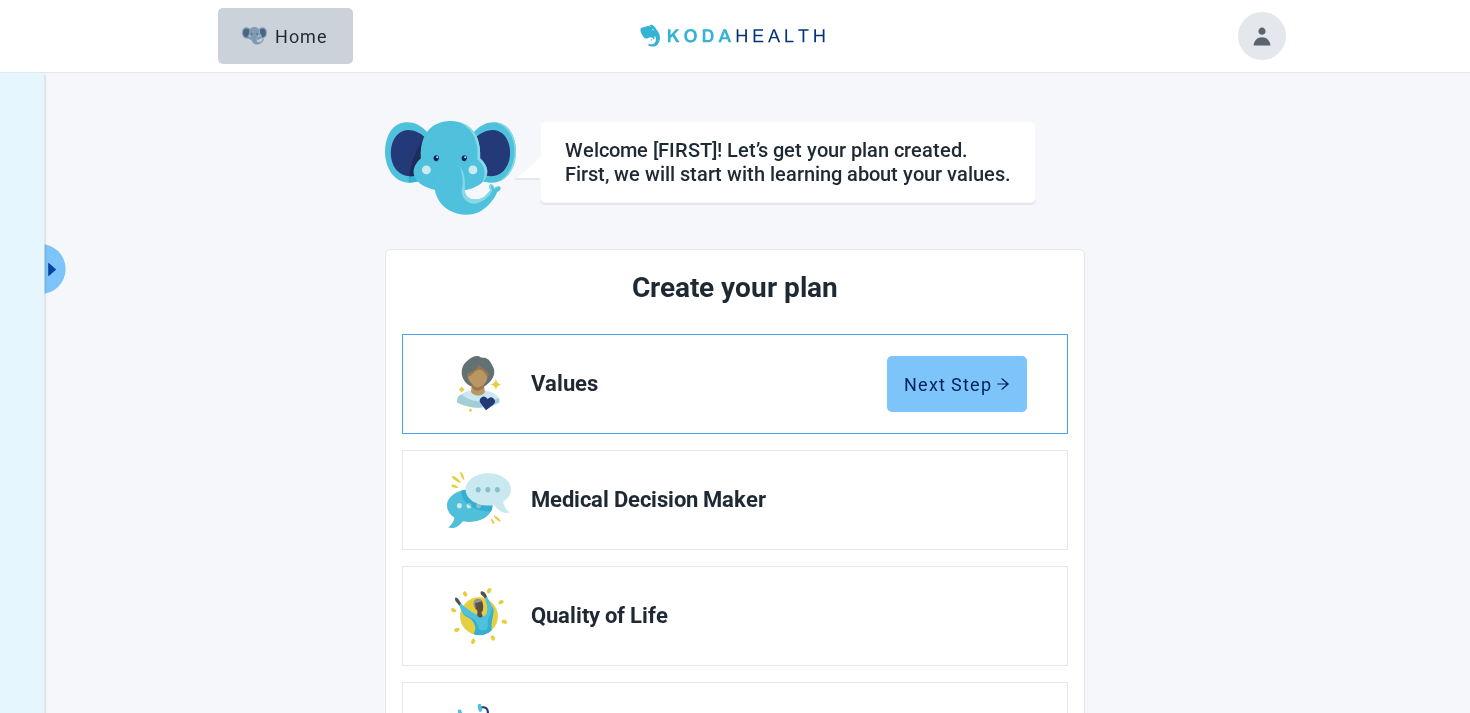 click on "Next Step" at bounding box center [957, 384] 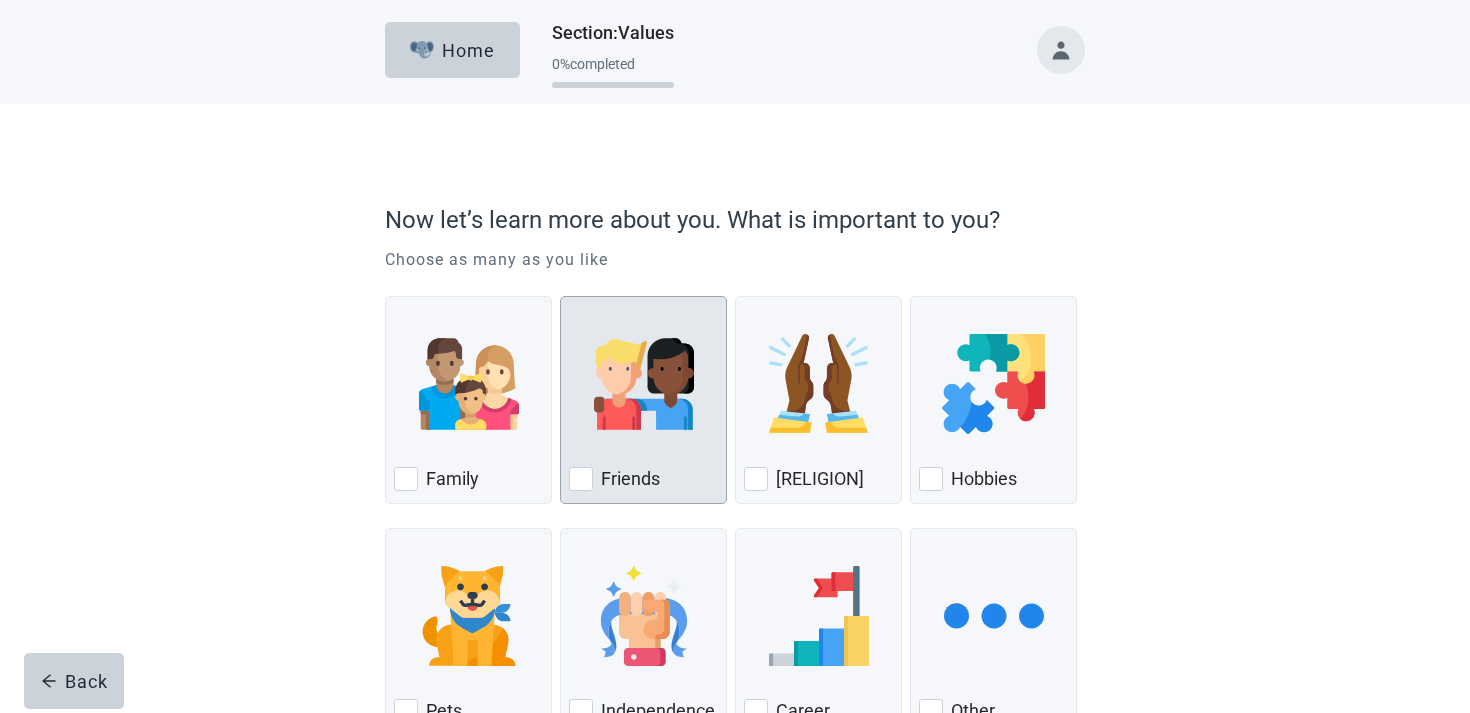 click on "Friends" at bounding box center (643, 400) 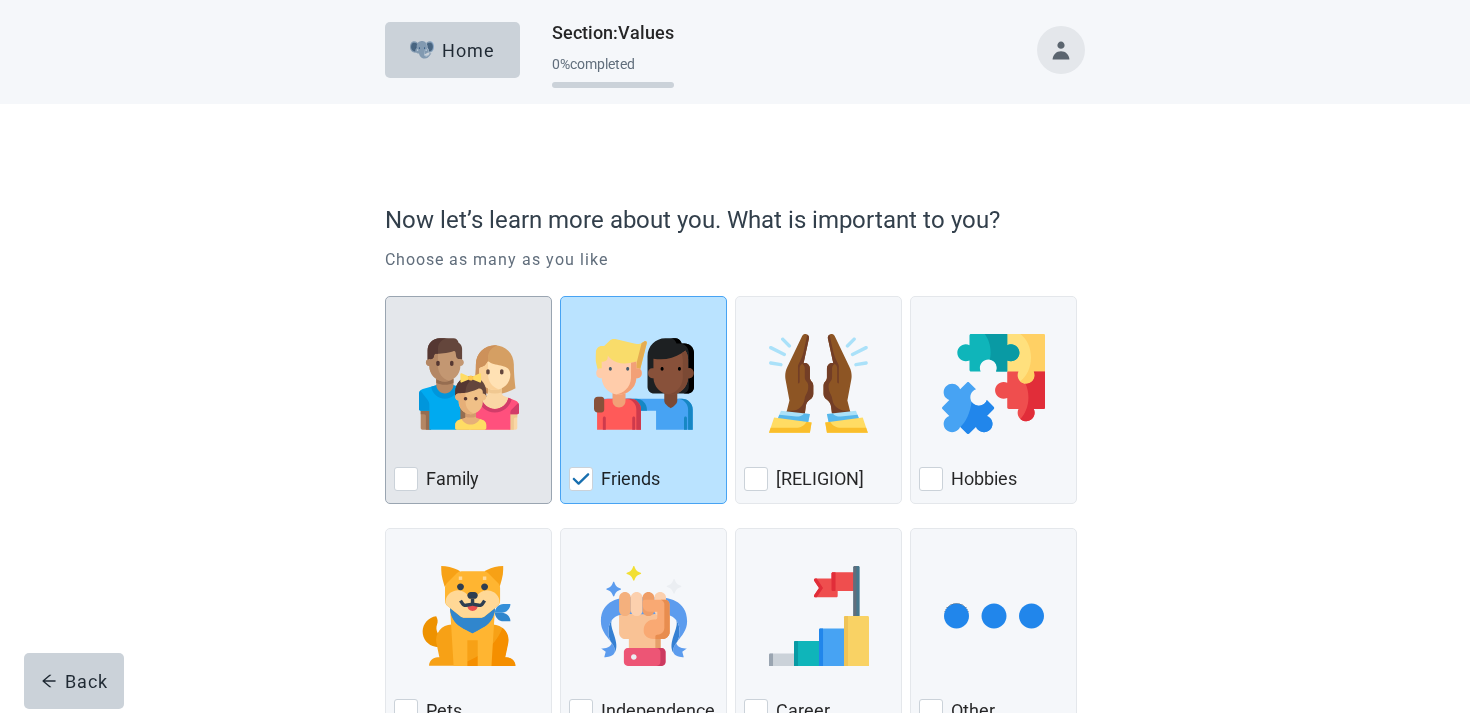 click at bounding box center (468, 384) 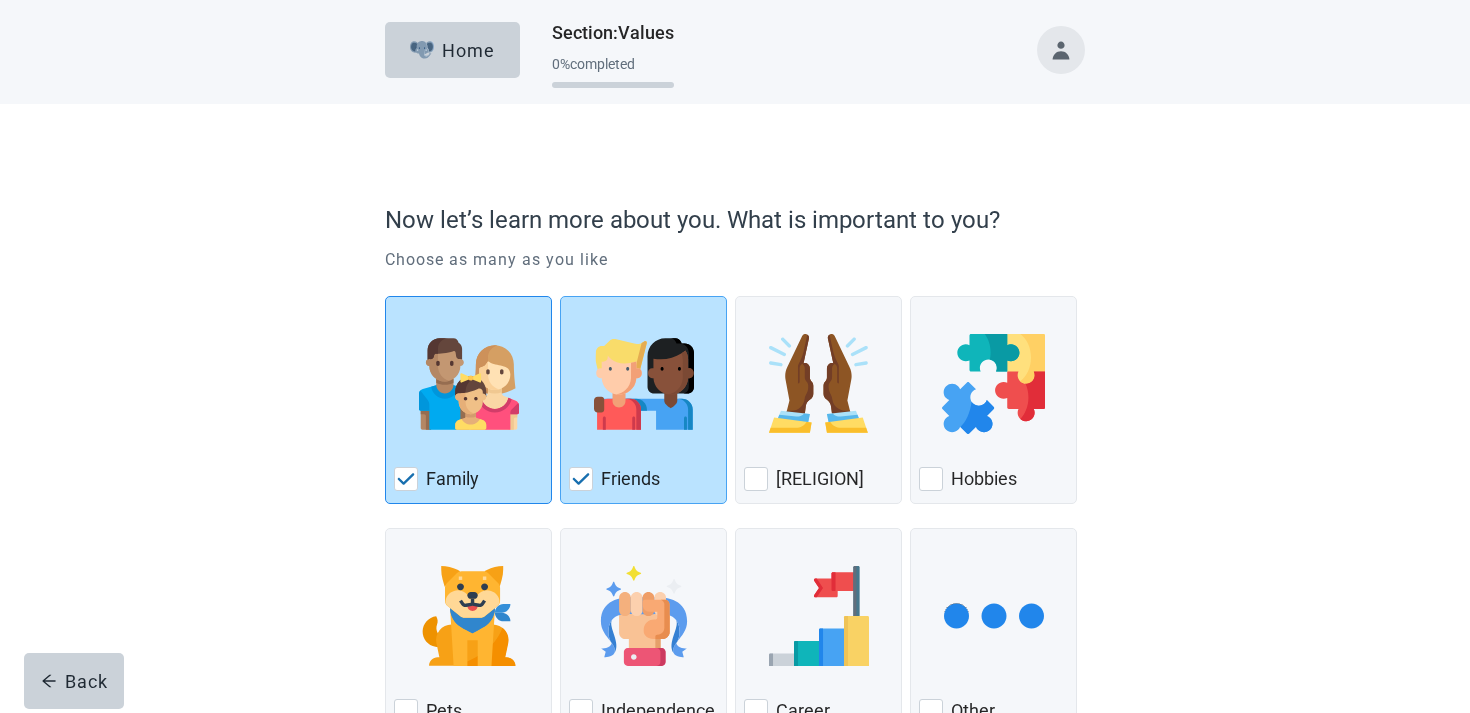 scroll, scrollTop: 147, scrollLeft: 0, axis: vertical 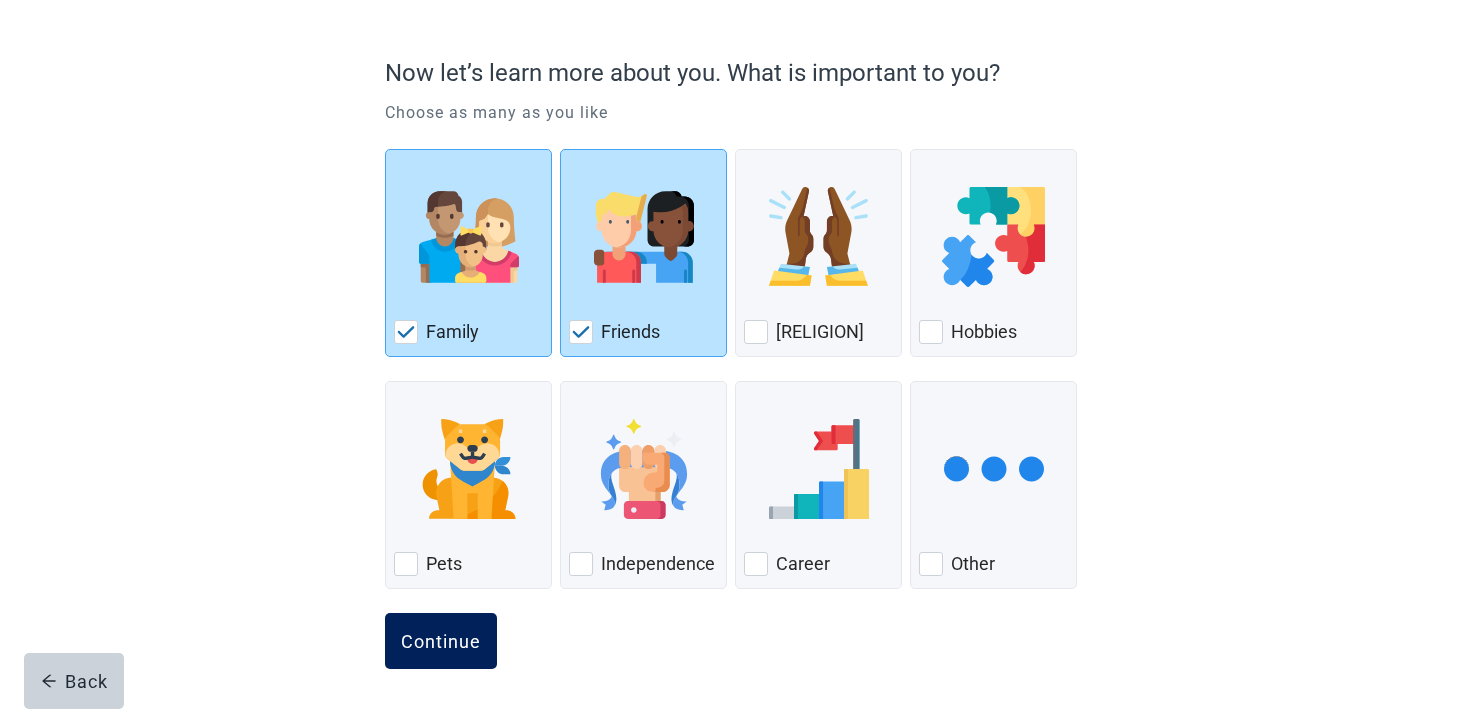 click on "Continue" at bounding box center [441, 641] 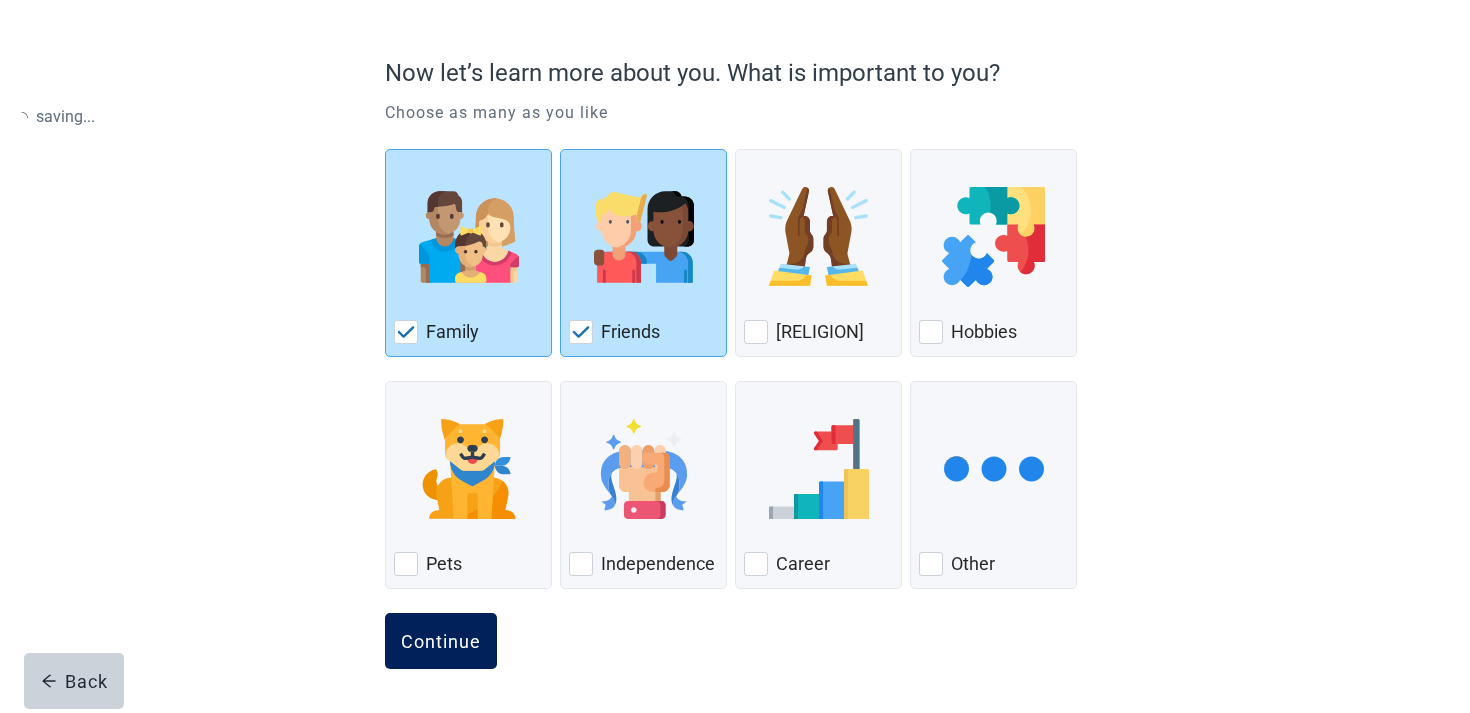 scroll, scrollTop: 0, scrollLeft: 0, axis: both 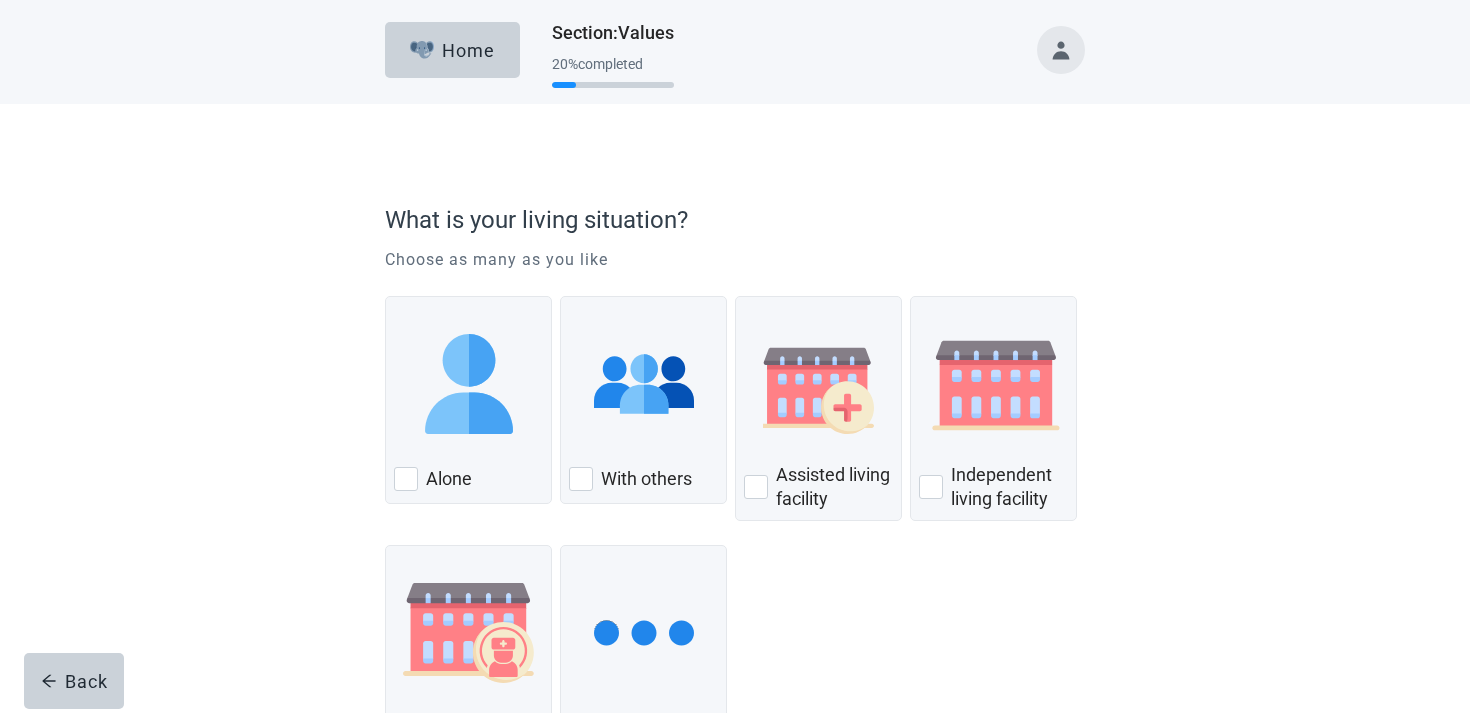 click on "Alone" at bounding box center [468, 400] 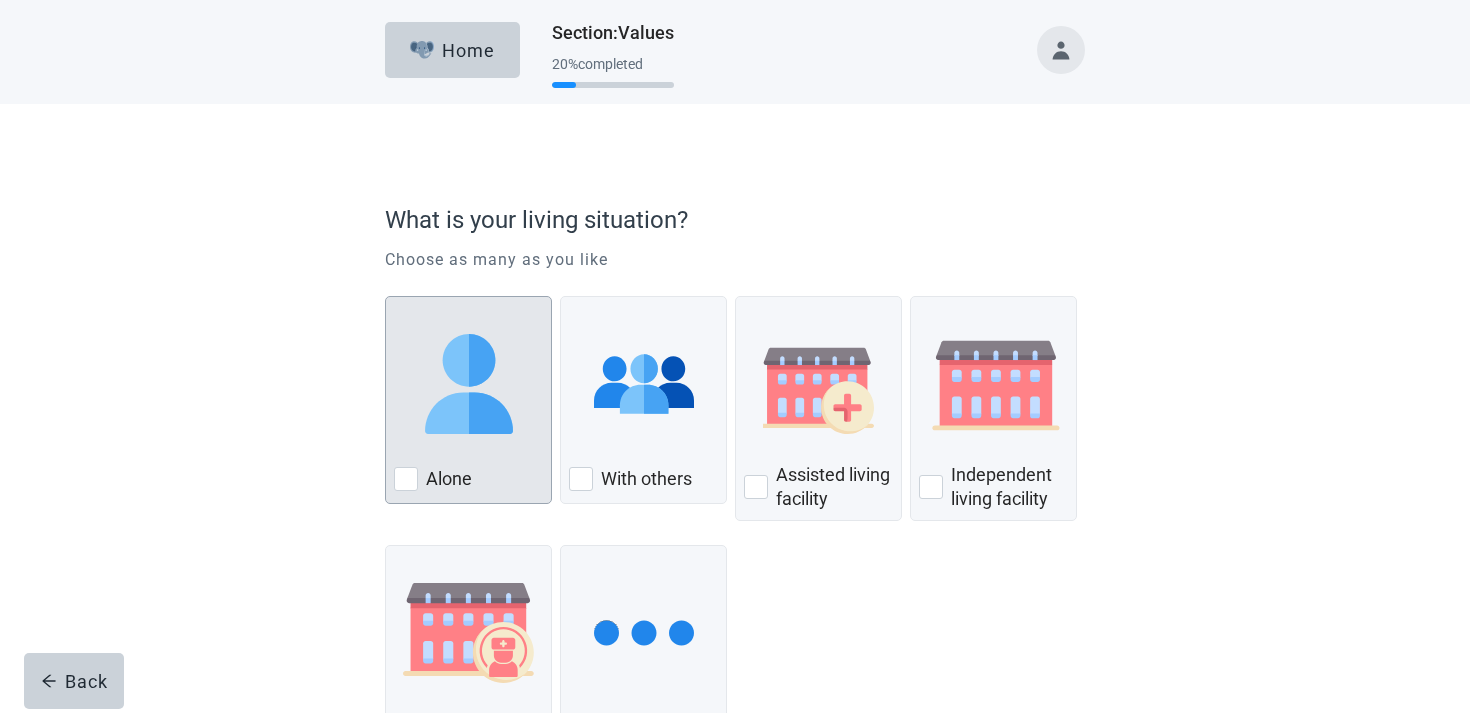 click on "Alone" at bounding box center (468, 479) 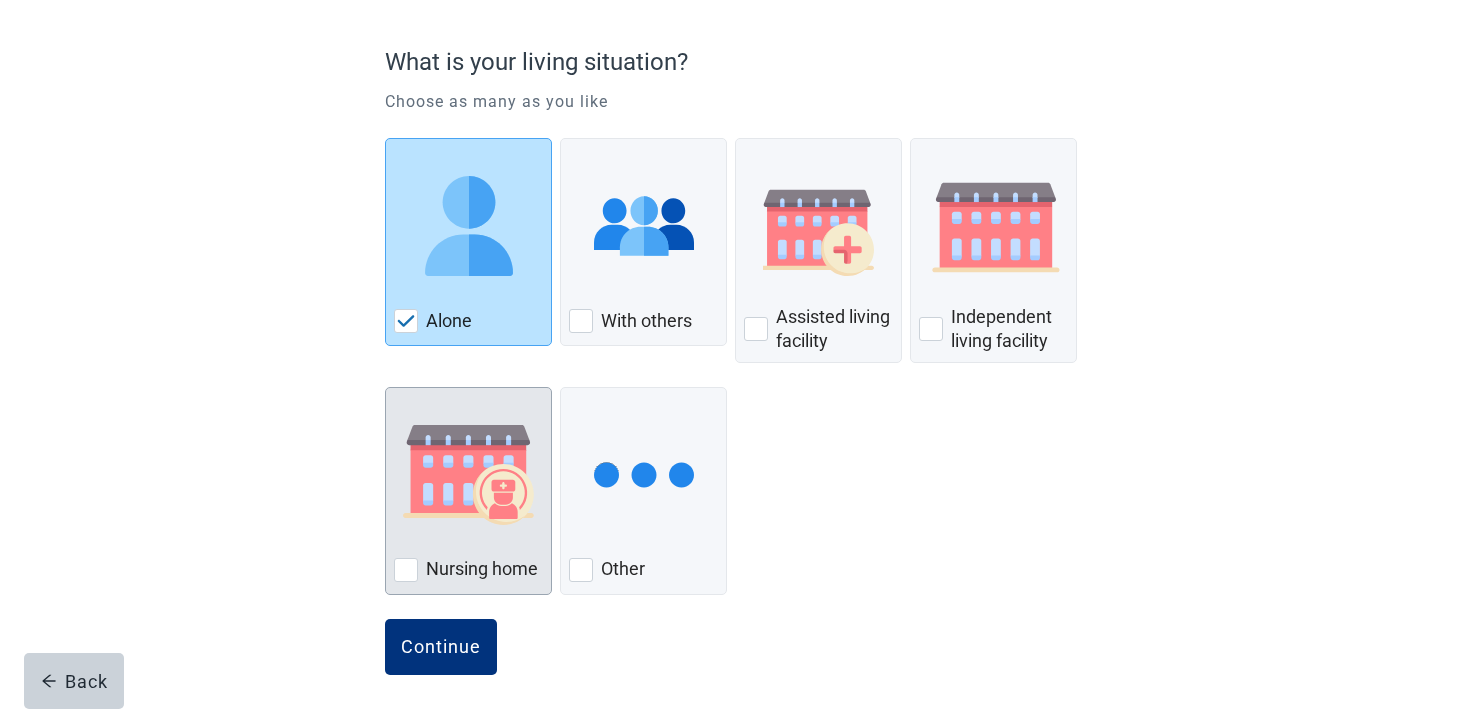 scroll, scrollTop: 163, scrollLeft: 0, axis: vertical 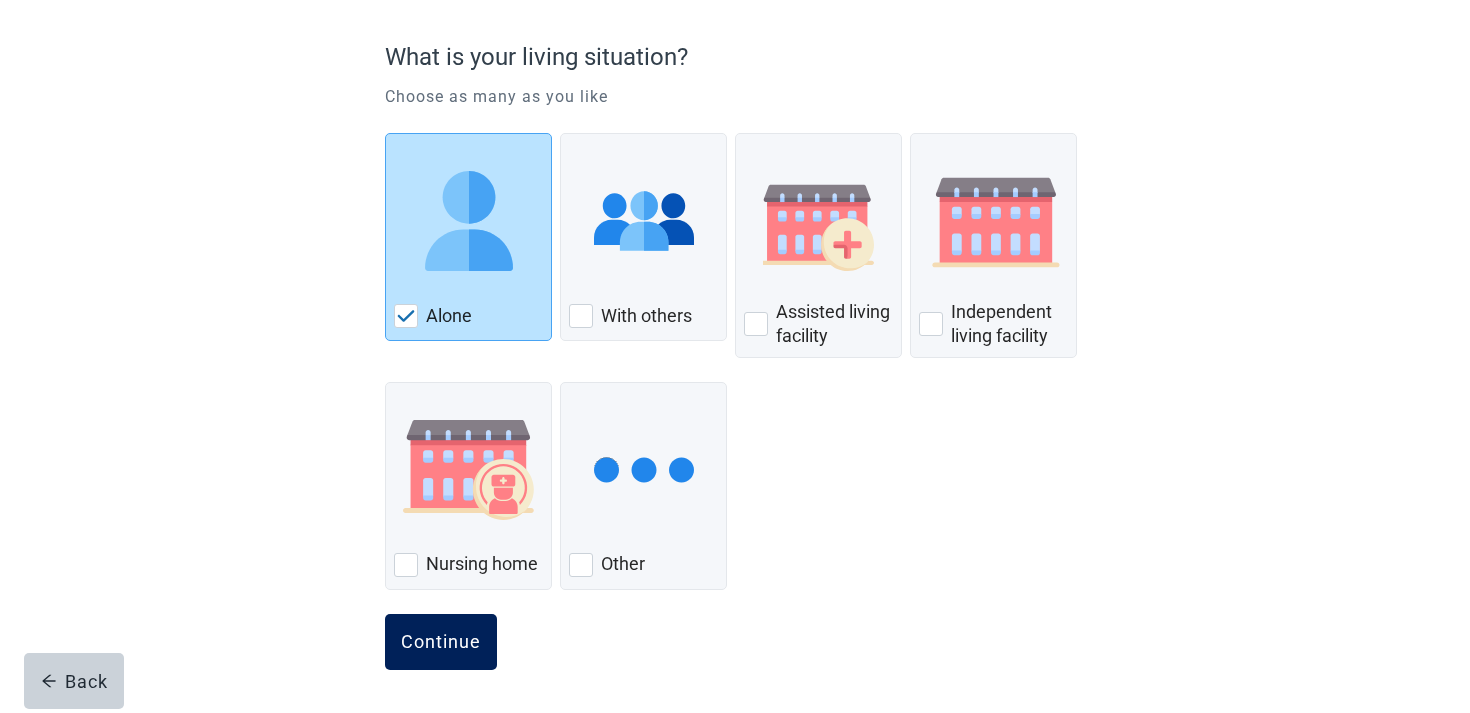 click on "Continue" at bounding box center (441, 642) 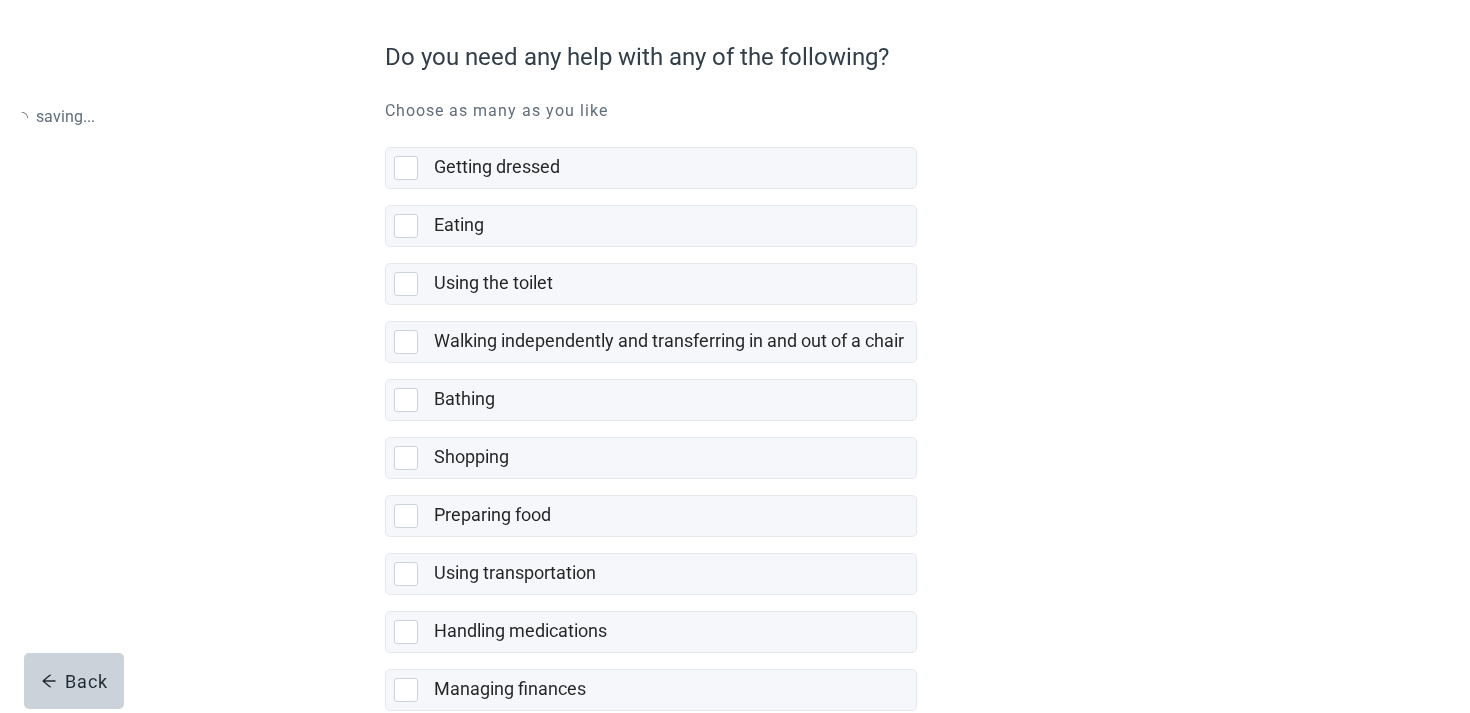 scroll, scrollTop: 0, scrollLeft: 0, axis: both 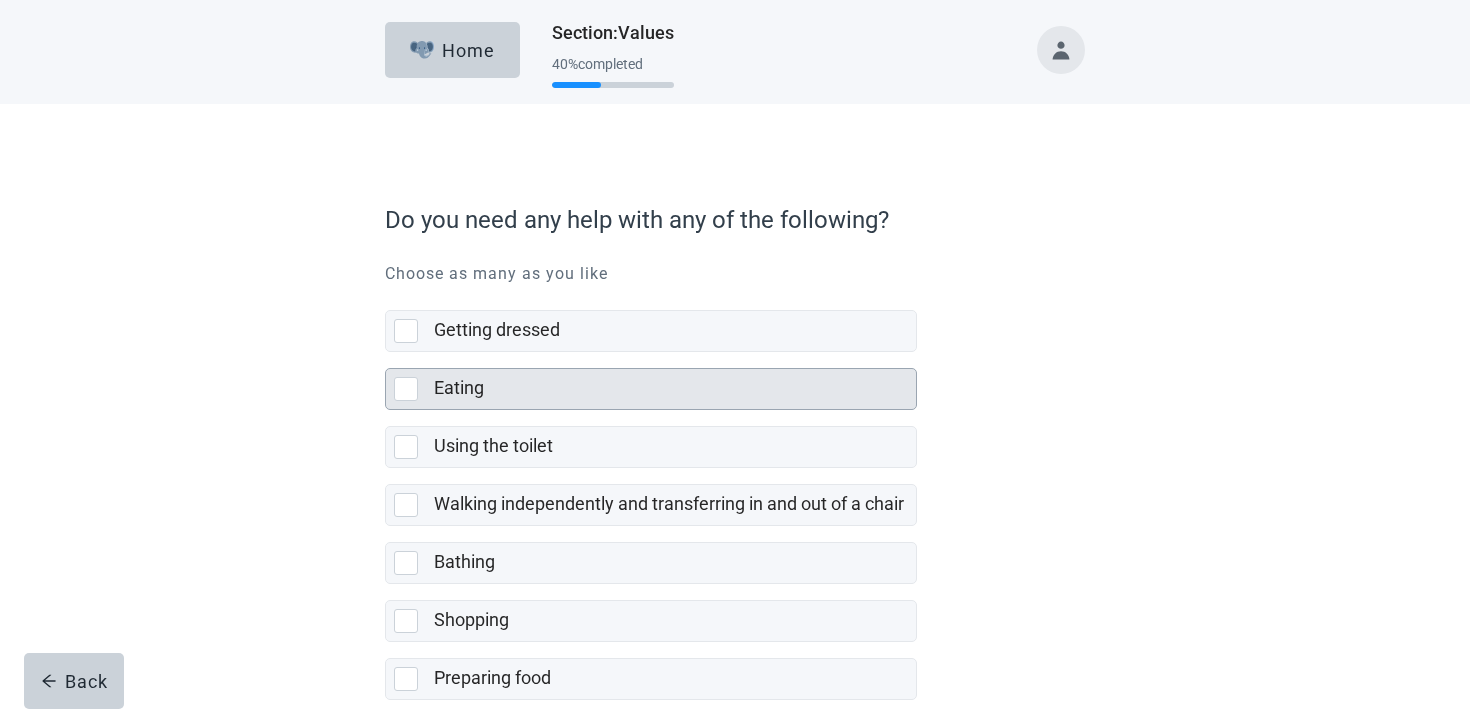 click on "Eating" at bounding box center (675, 389) 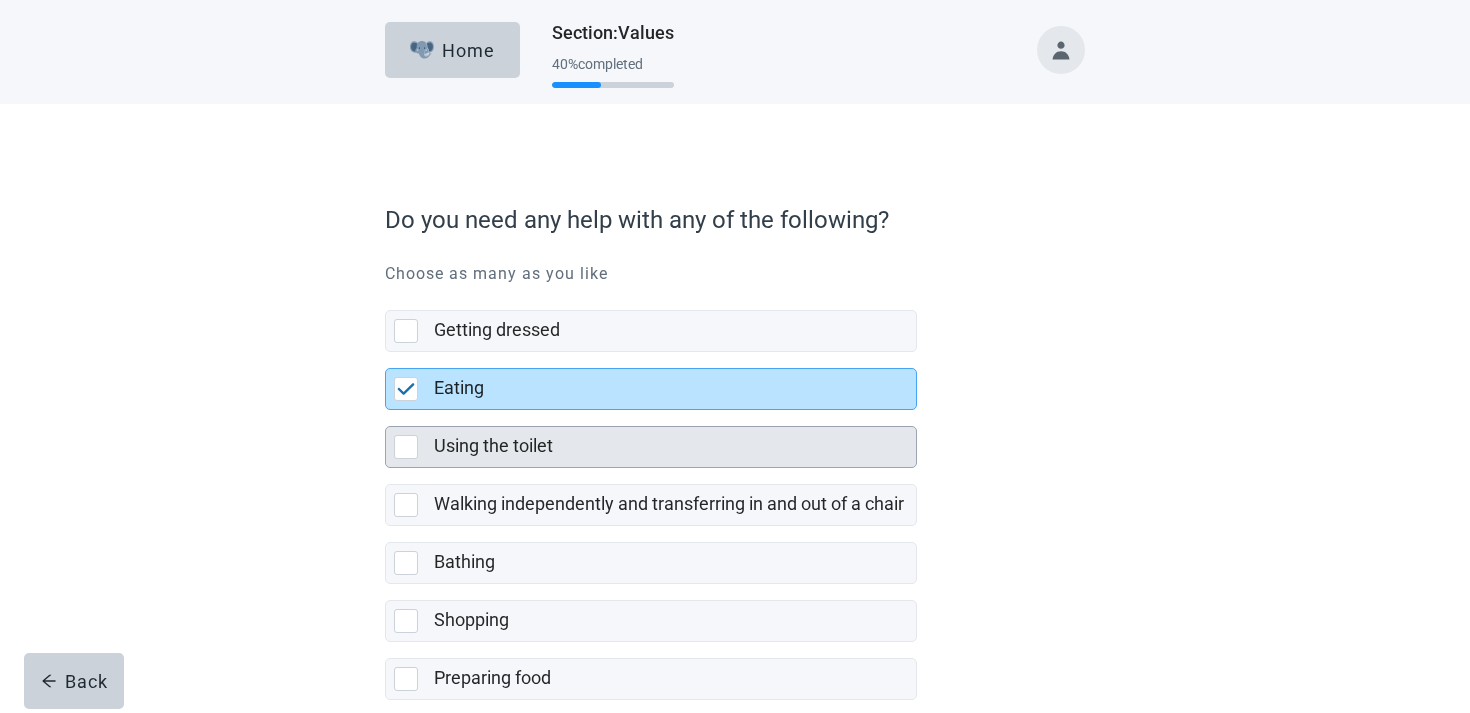 click on "Using the toilet" at bounding box center (675, 447) 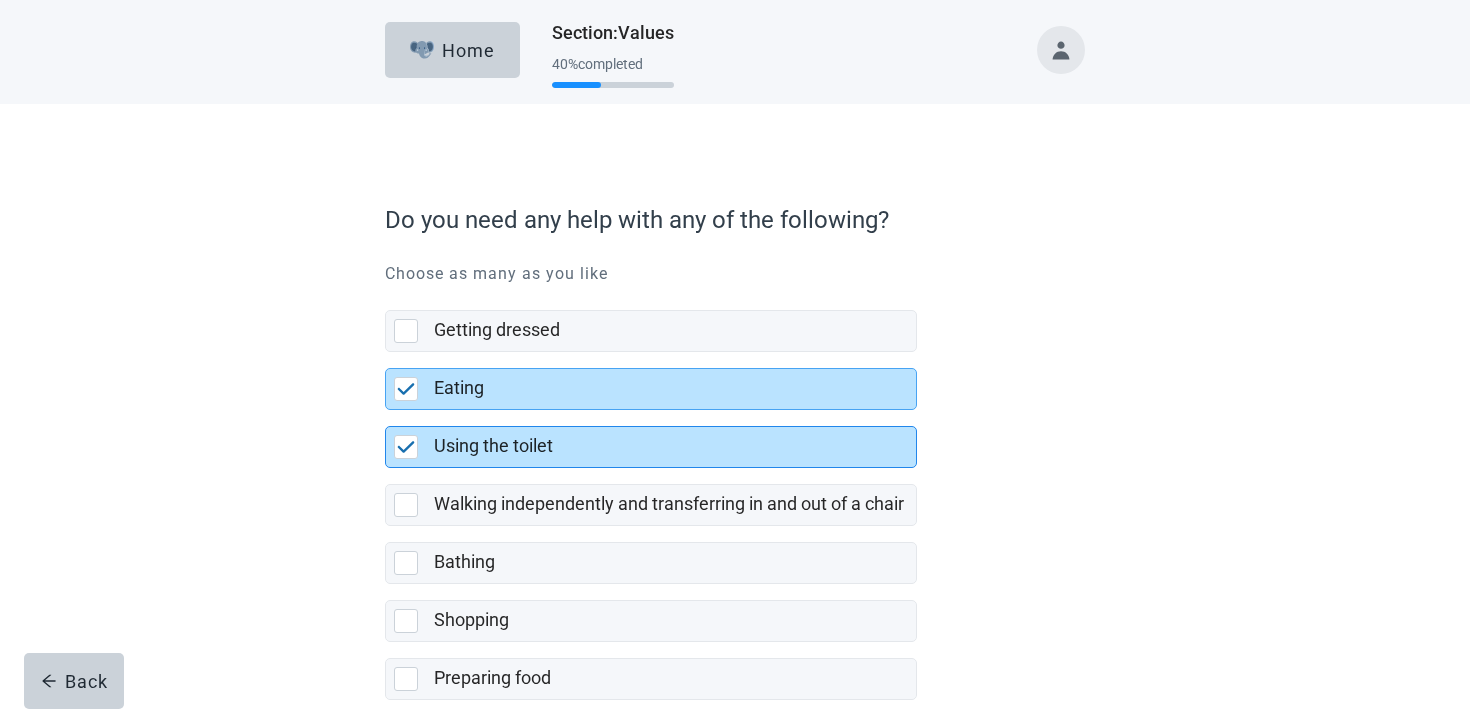 scroll, scrollTop: 393, scrollLeft: 0, axis: vertical 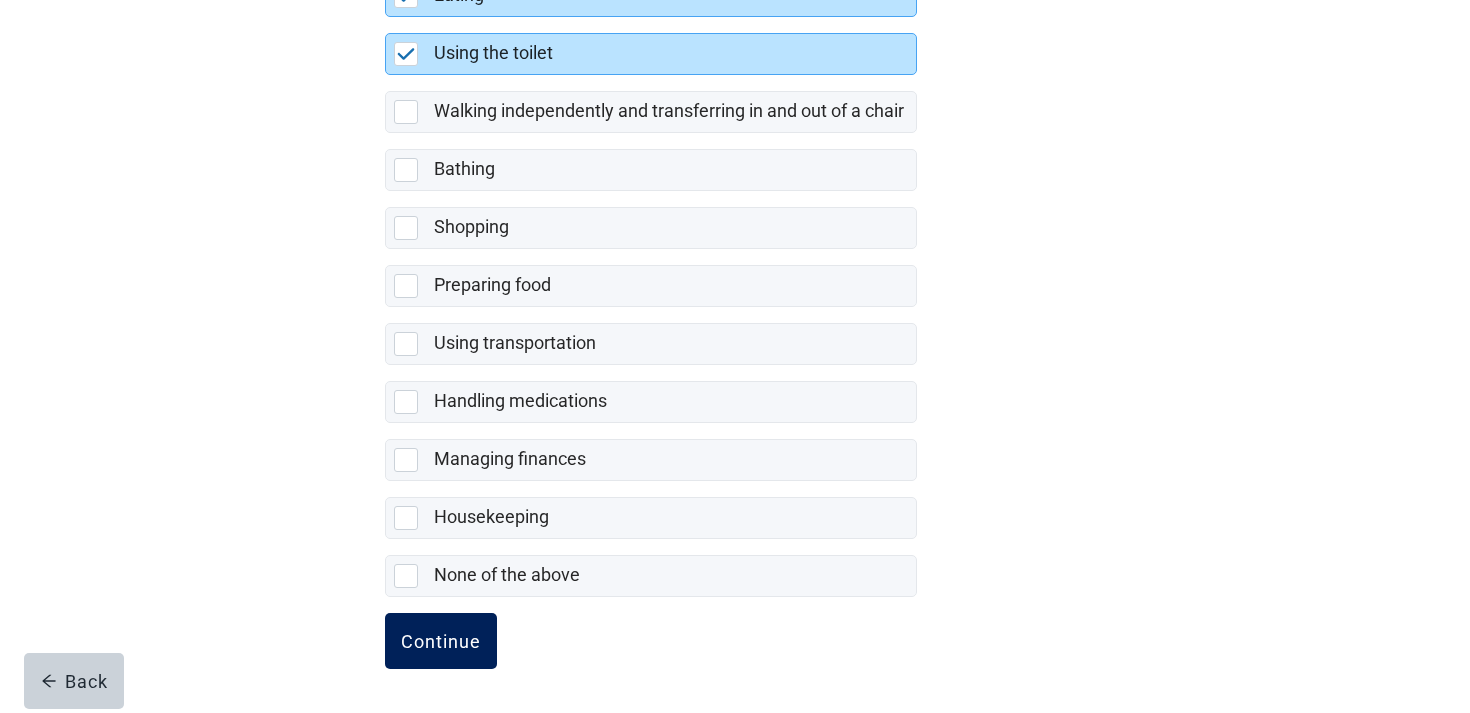 click on "Continue" at bounding box center [441, 641] 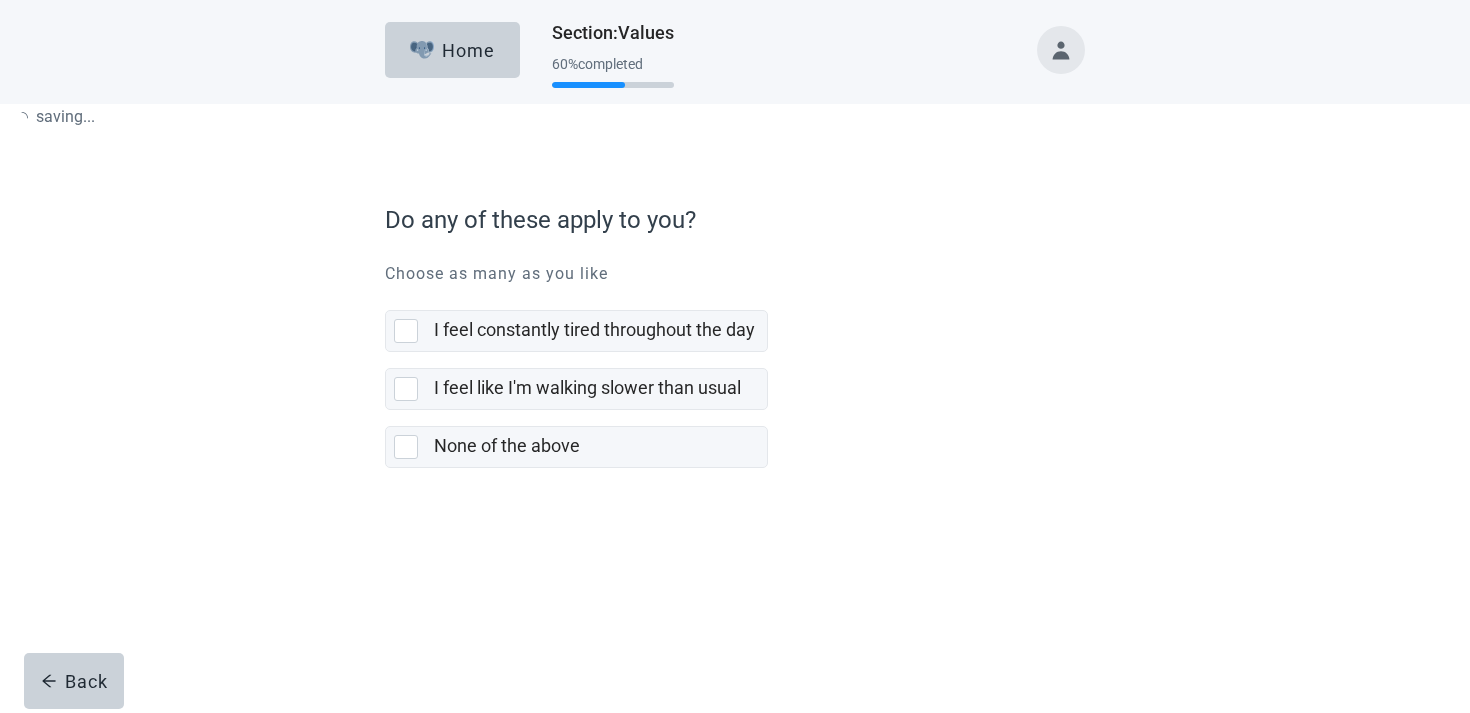 scroll, scrollTop: 0, scrollLeft: 0, axis: both 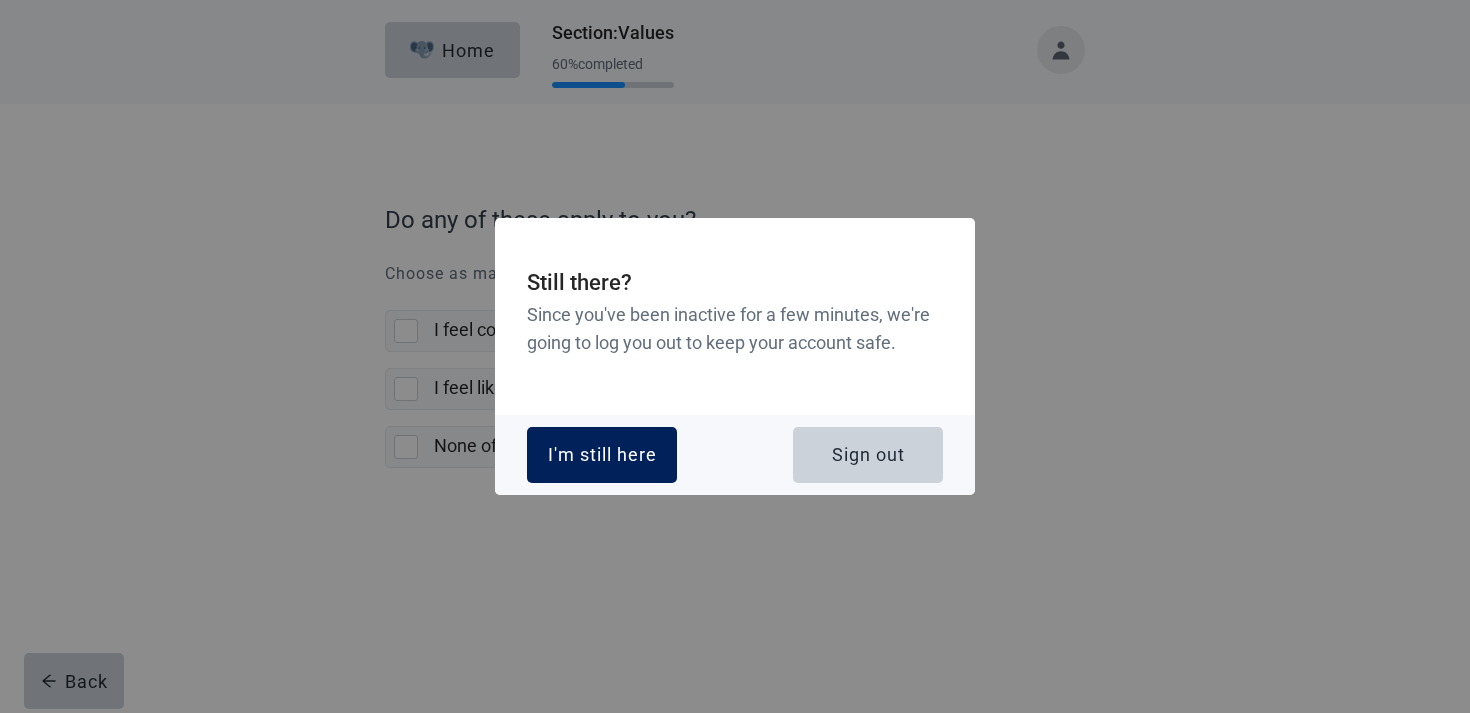 click on "I'm still here" at bounding box center [602, 455] 